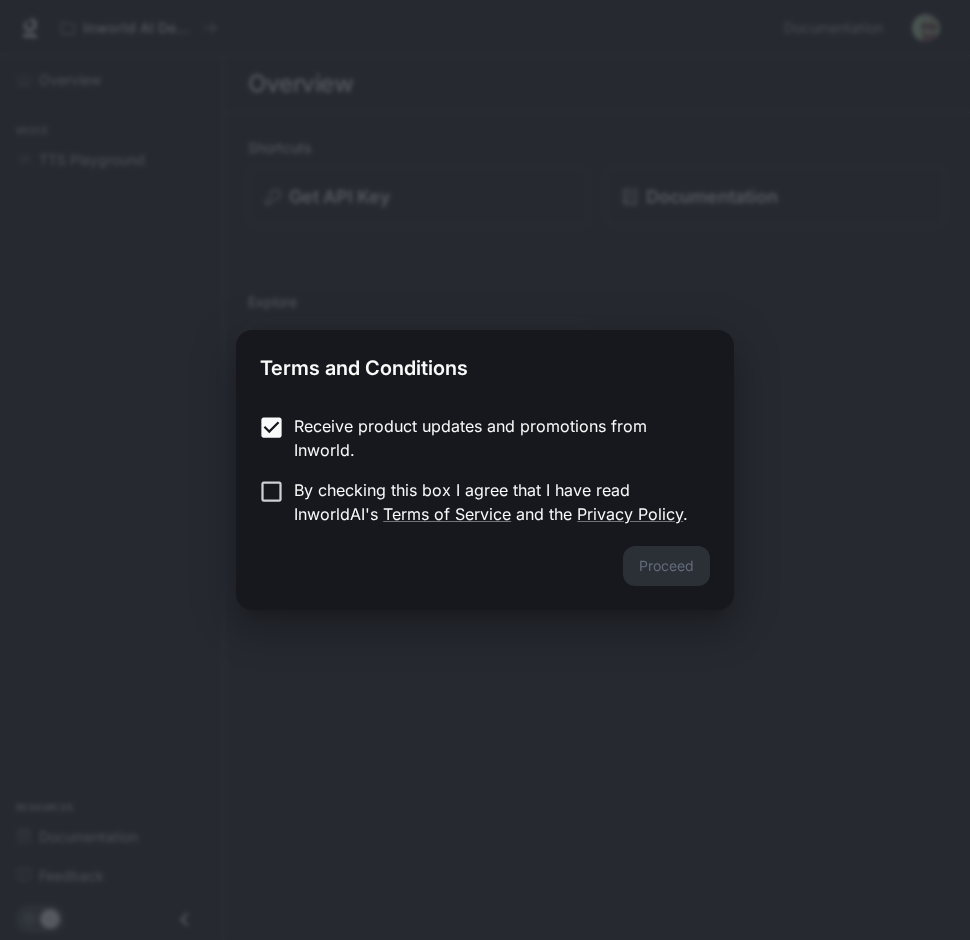 scroll, scrollTop: 0, scrollLeft: 0, axis: both 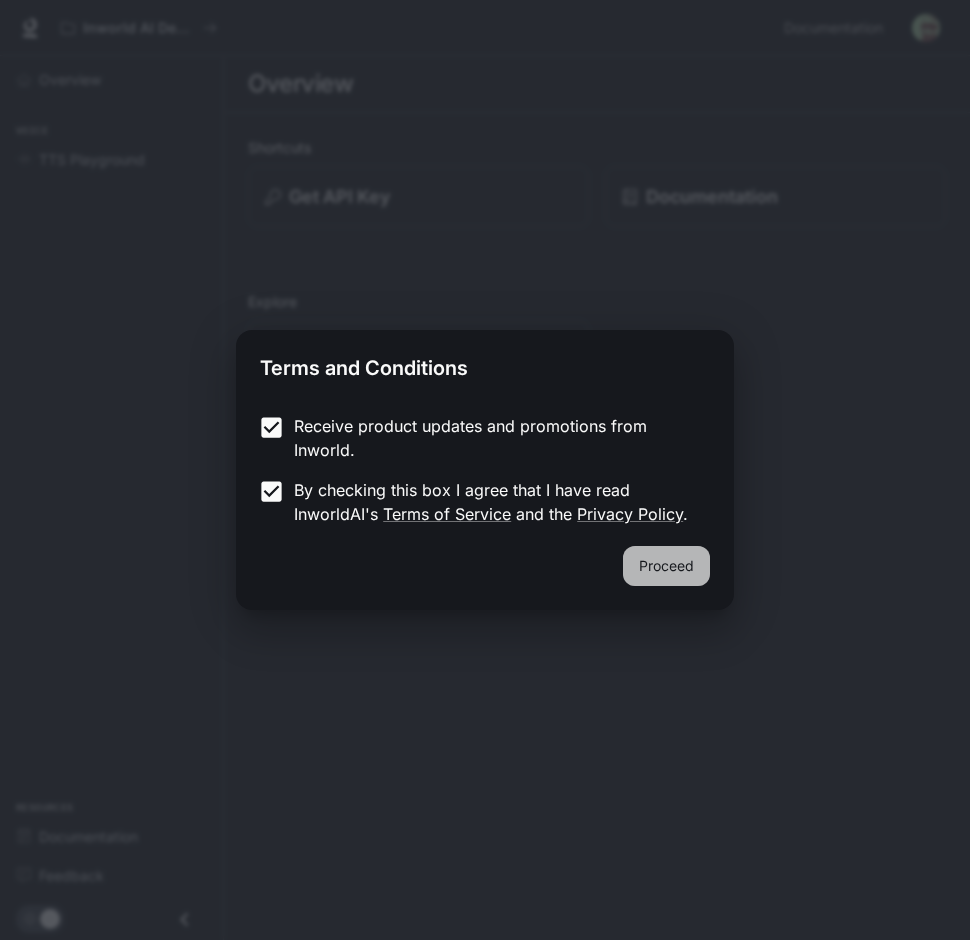 click on "Proceed" at bounding box center [666, 566] 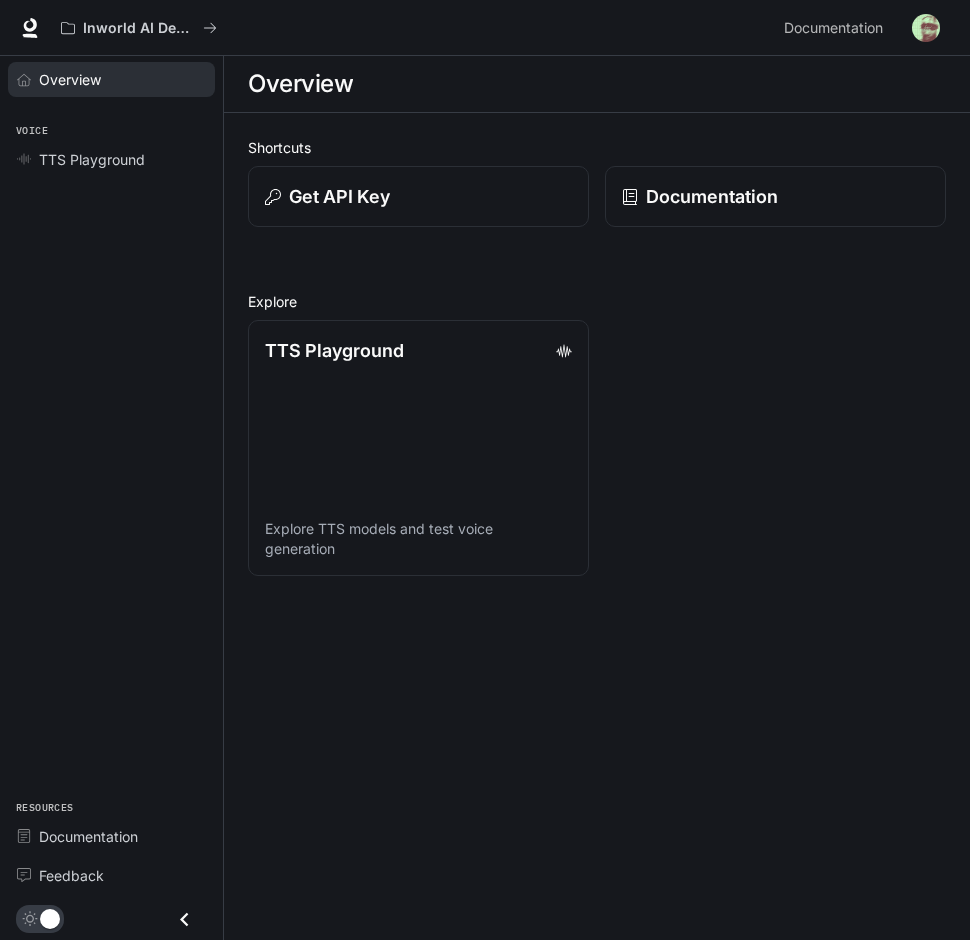 click on "Overview" at bounding box center (70, 79) 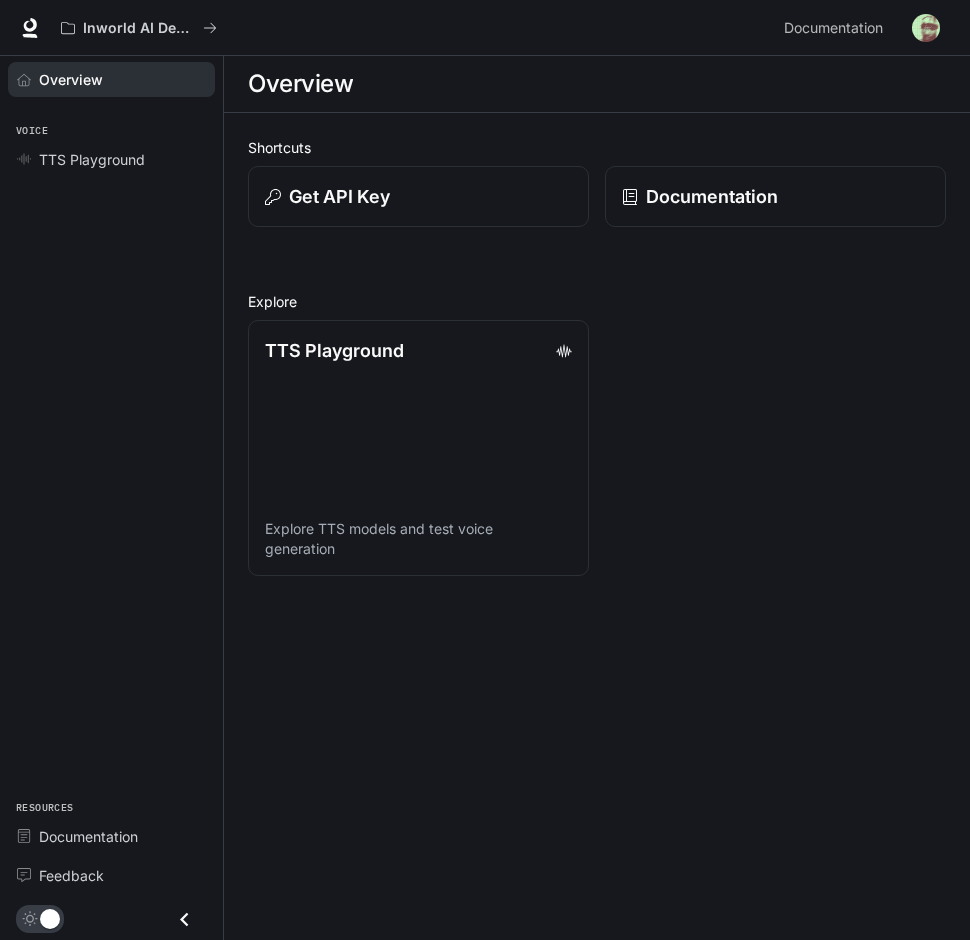 click on "Overview" at bounding box center (122, 79) 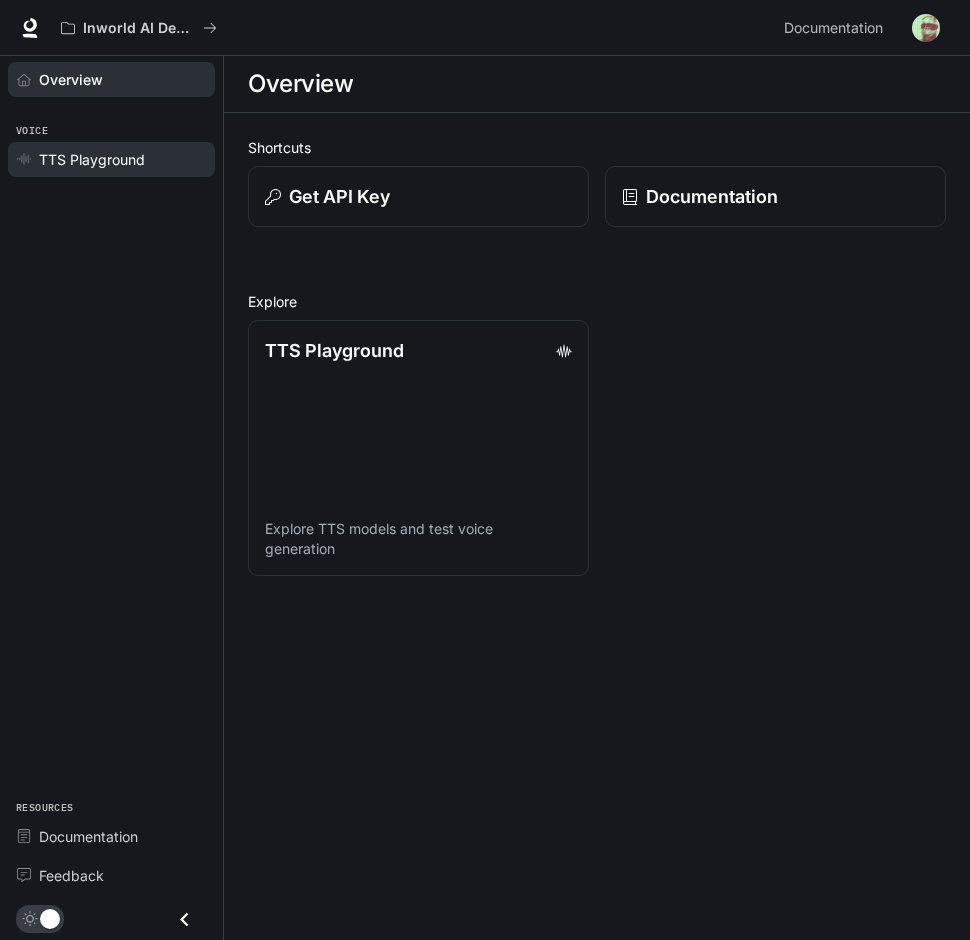 click on "TTS Playground" at bounding box center (92, 159) 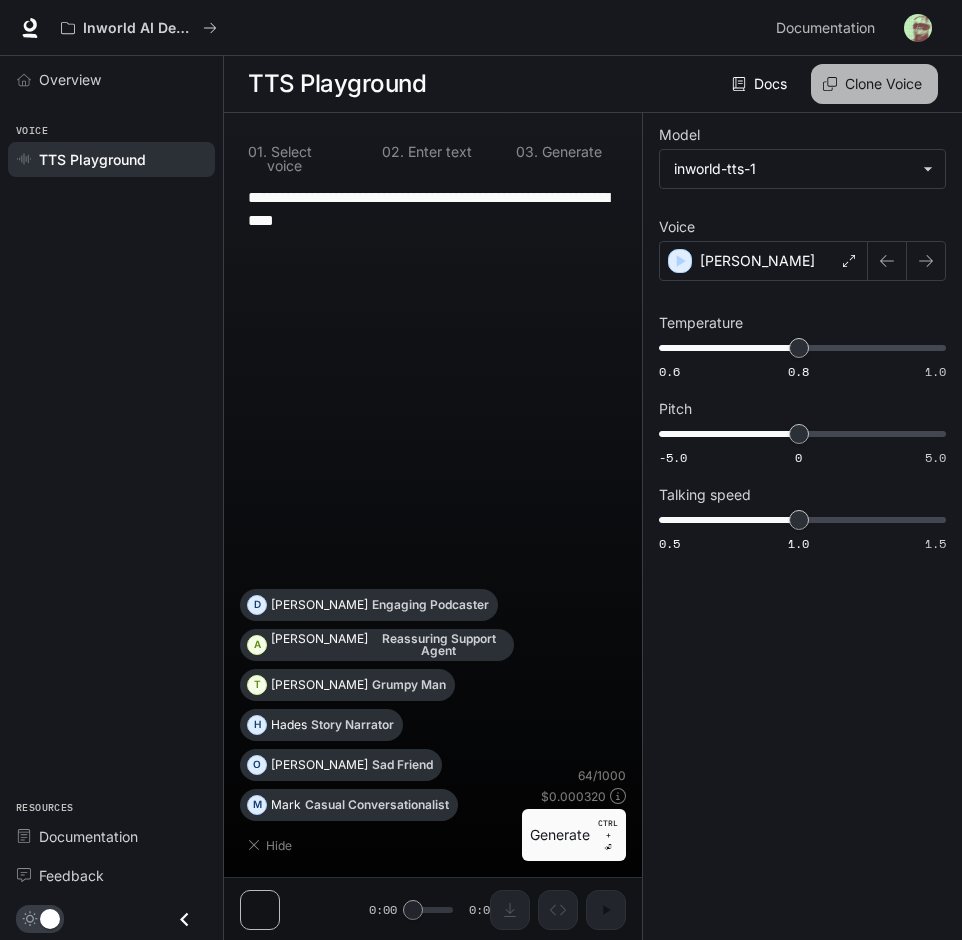 click on "Clone Voice" at bounding box center [874, 84] 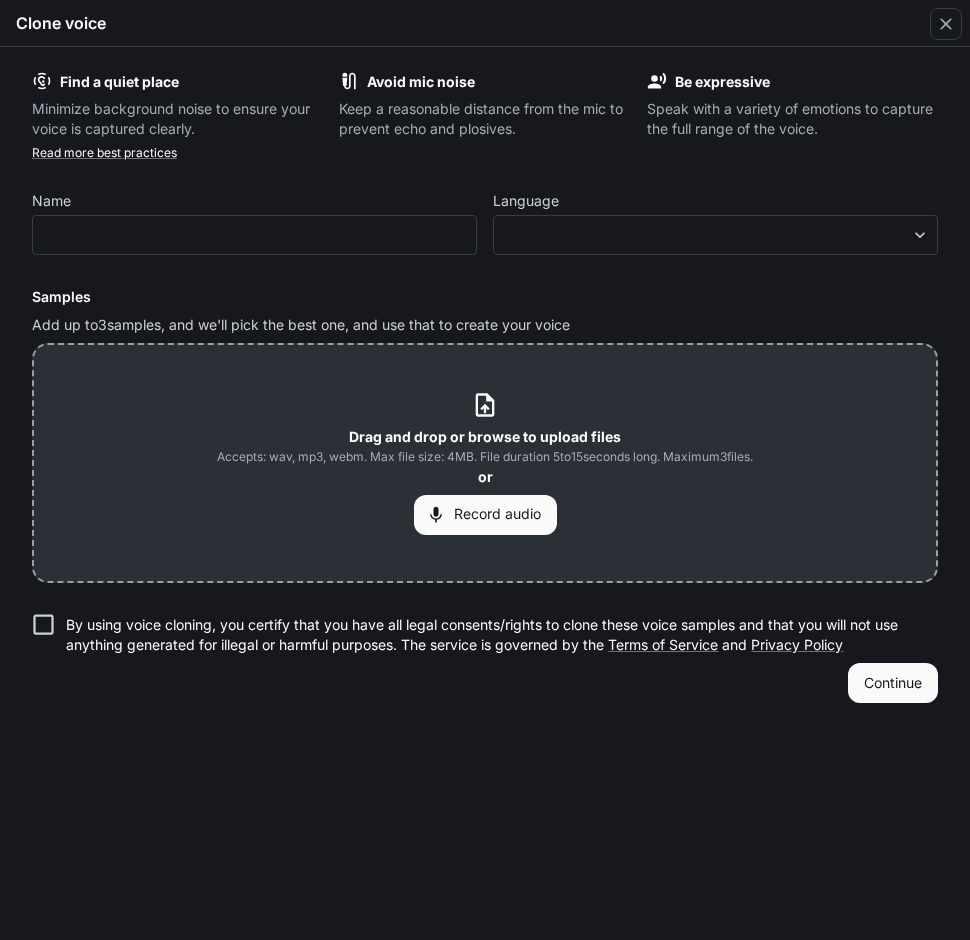 click on "Drag and drop or browse to upload files" at bounding box center (485, 436) 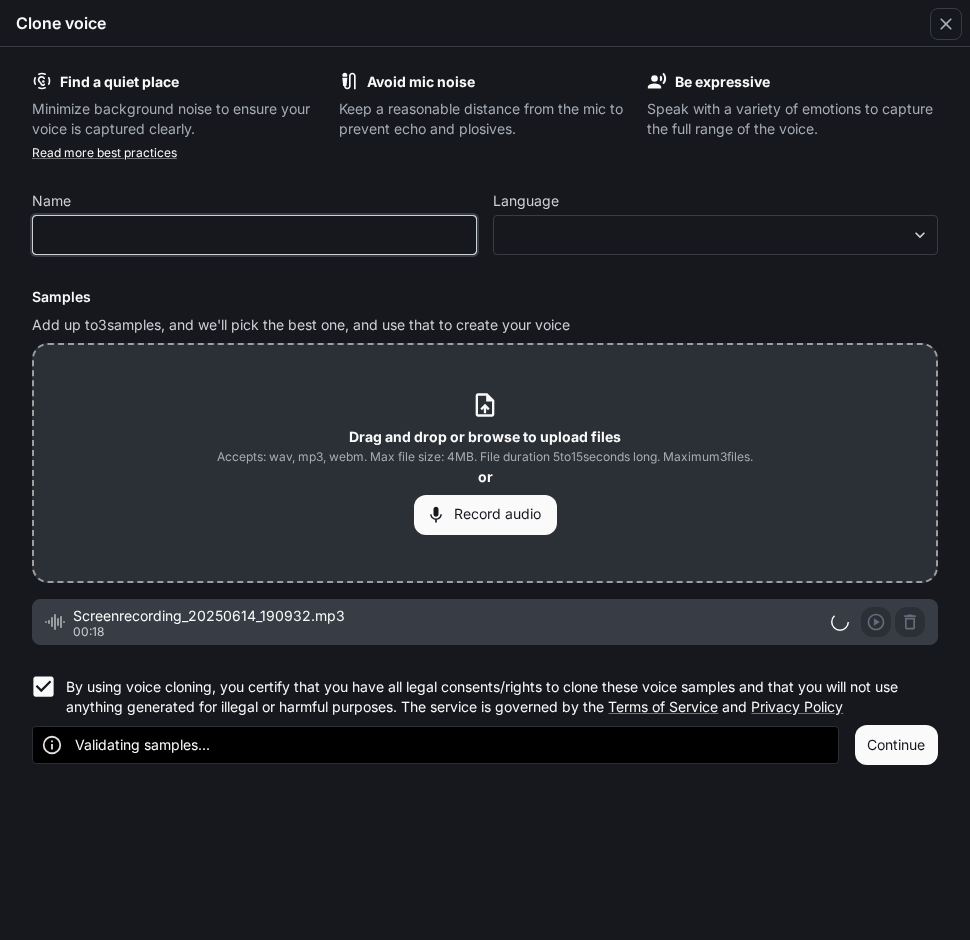 click at bounding box center [254, 235] 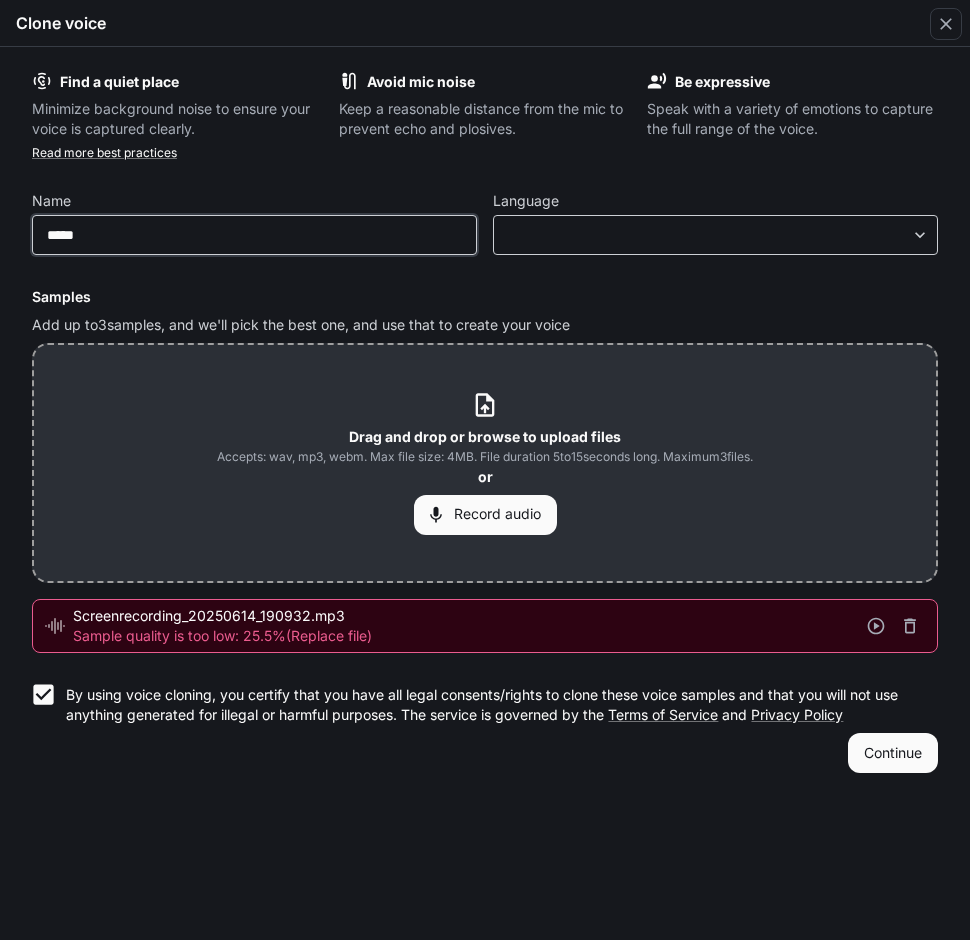 type on "*****" 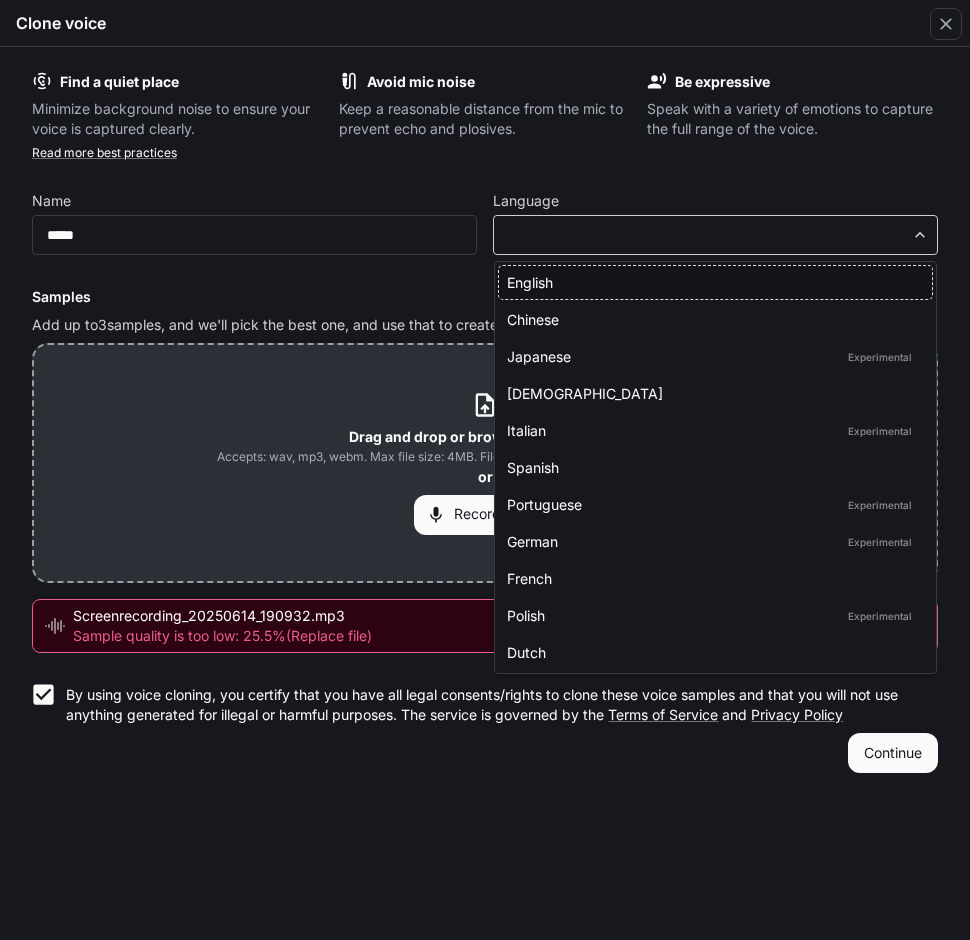 click on "**********" at bounding box center (485, 470) 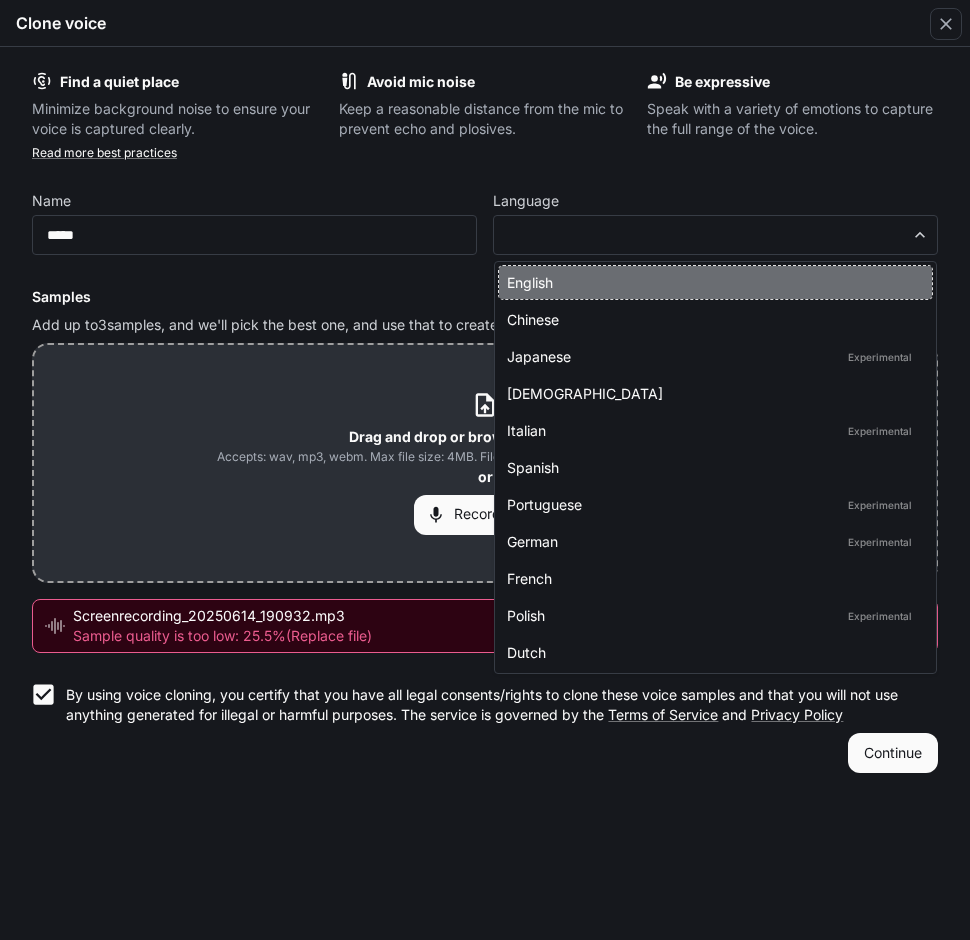 click on "English" at bounding box center [711, 282] 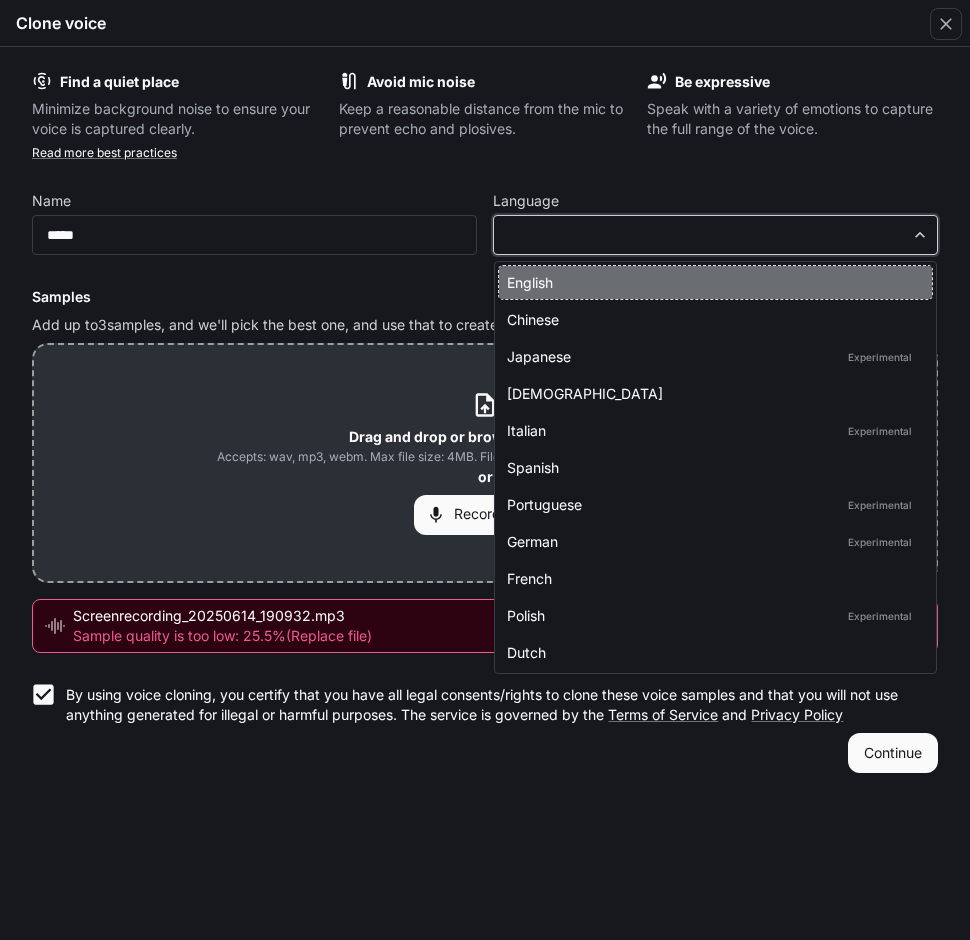 type on "*****" 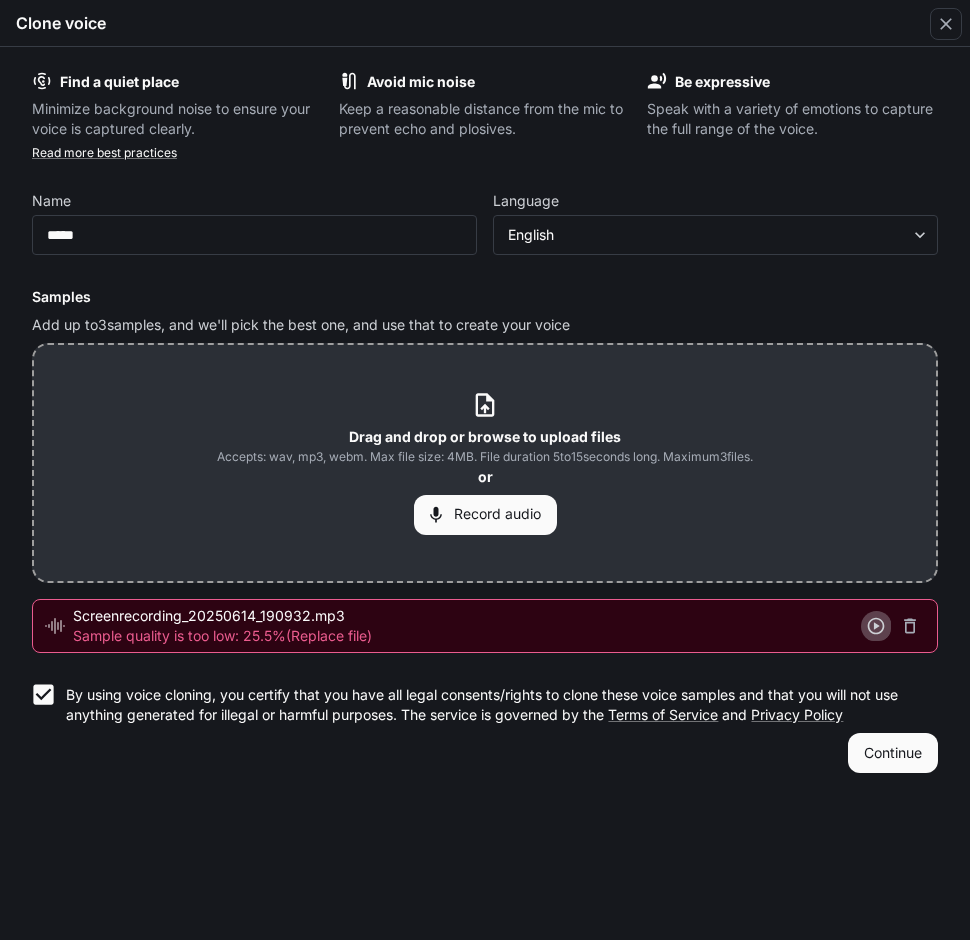 click 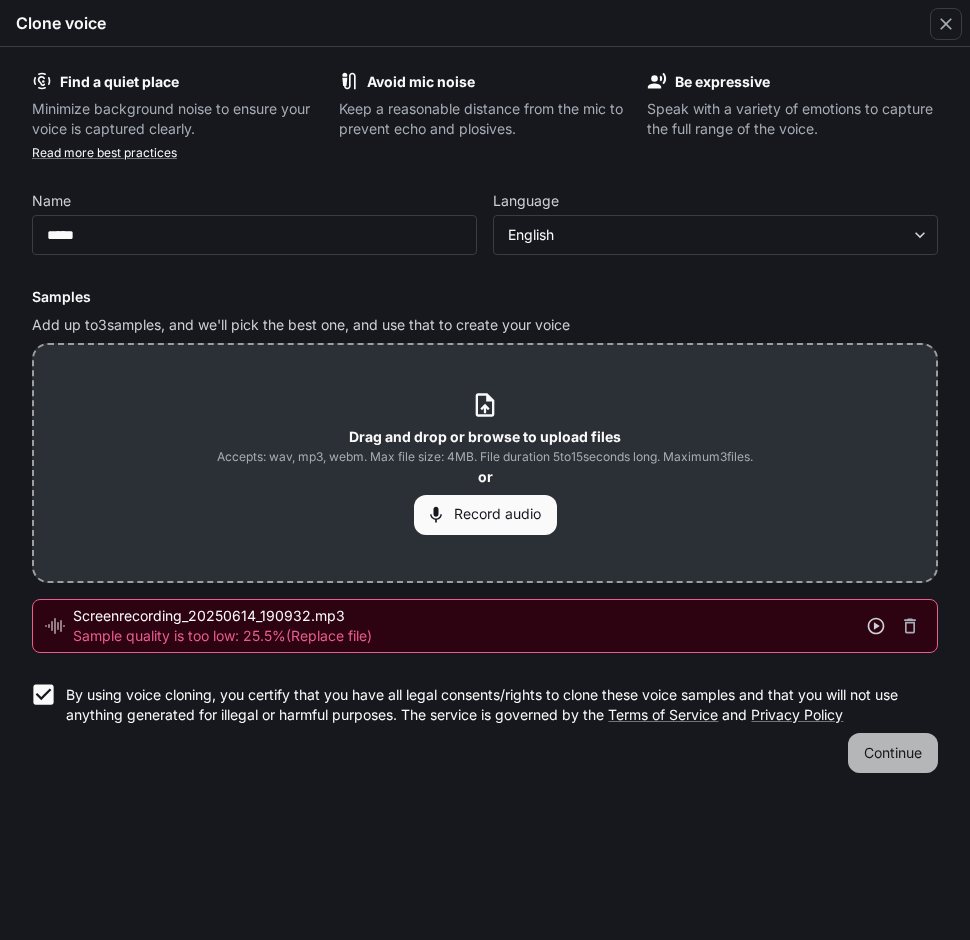 click on "Continue" at bounding box center (893, 753) 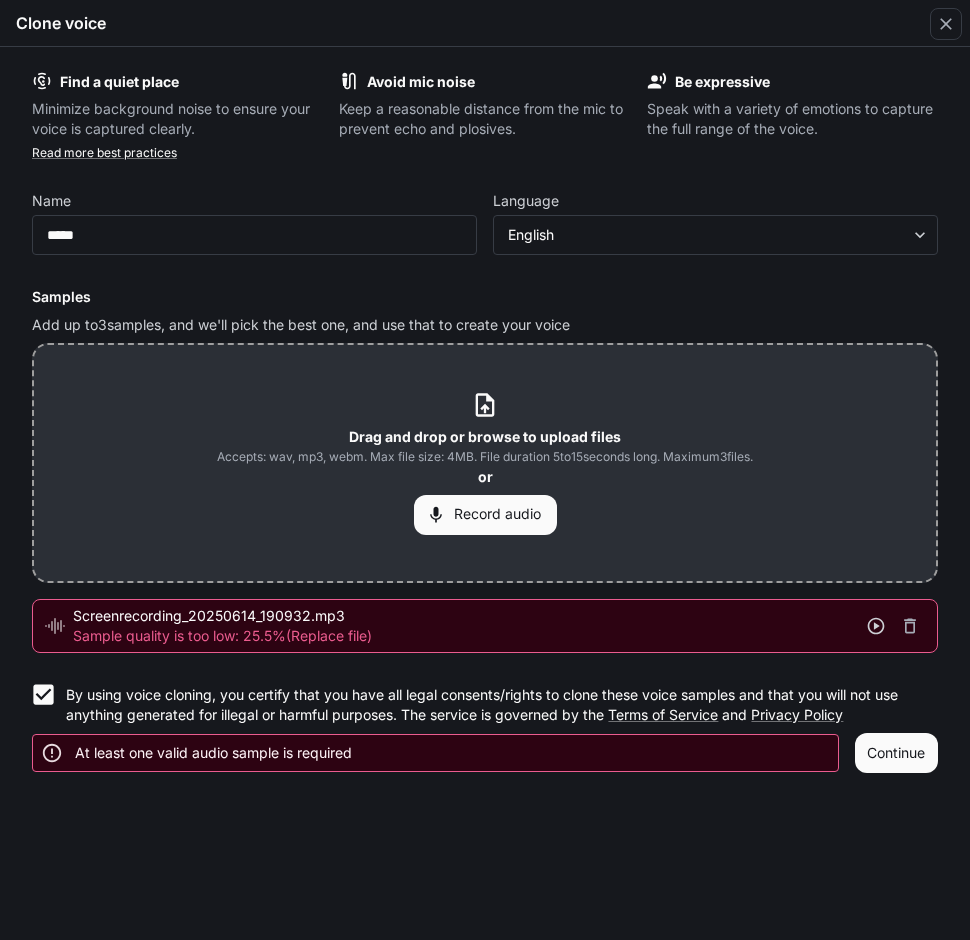 click on "Find a quiet place Minimize background noise to ensure your voice is captured clearly. Avoid mic noise Keep a reasonable distance from the mic to prevent echo and plosives. Be expressive Speak with a variety of emotions to capture the full range of the voice. Read more best practices Name ***** ​ Language English ***** ​ Samples Add up to  3  samples, and we'll pick the best one, and use that to create your voice Drag and drop or browse to upload files Accepts: wav, mp3, webm. Max file size: 4MB. File duration   5  to  15  seconds long. Maximum  3  files. or Record audio Screenrecording_20250614_190932.mp3 Sample quality is too low: 25.5%  (Replace file) By using voice cloning, you certify that you have all legal consents/rights to clone these voice samples and that you will not use anything generated for illegal or harmful purposes. The service is governed by the   Terms of Service   and   Privacy Policy At least one valid audio sample is required Continue" at bounding box center [485, 422] 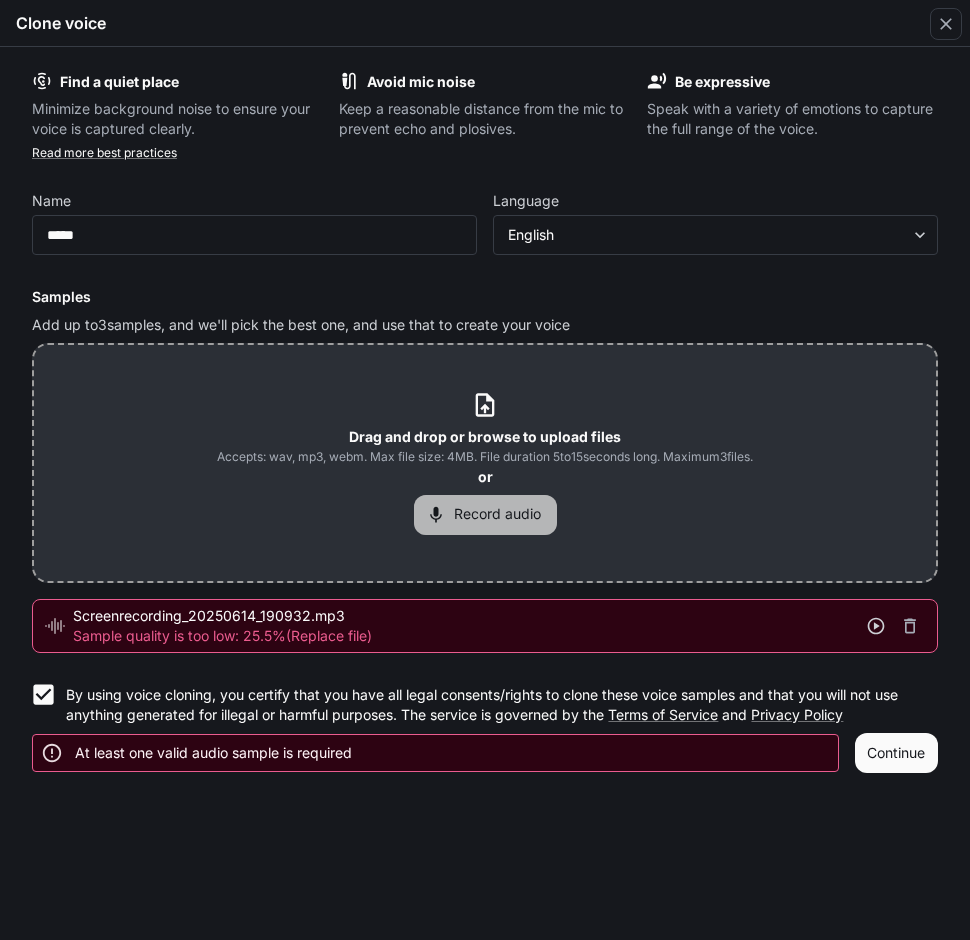 click on "Record audio" at bounding box center [485, 515] 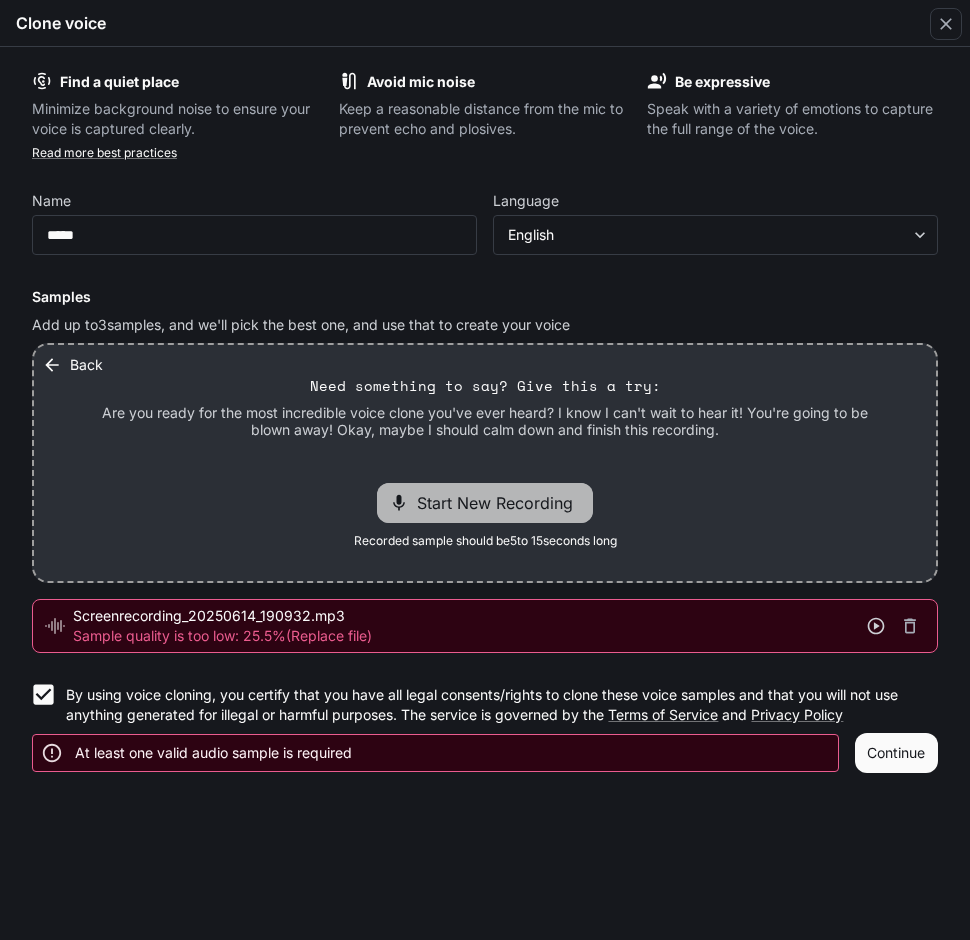 click on "Start New Recording" at bounding box center [501, 503] 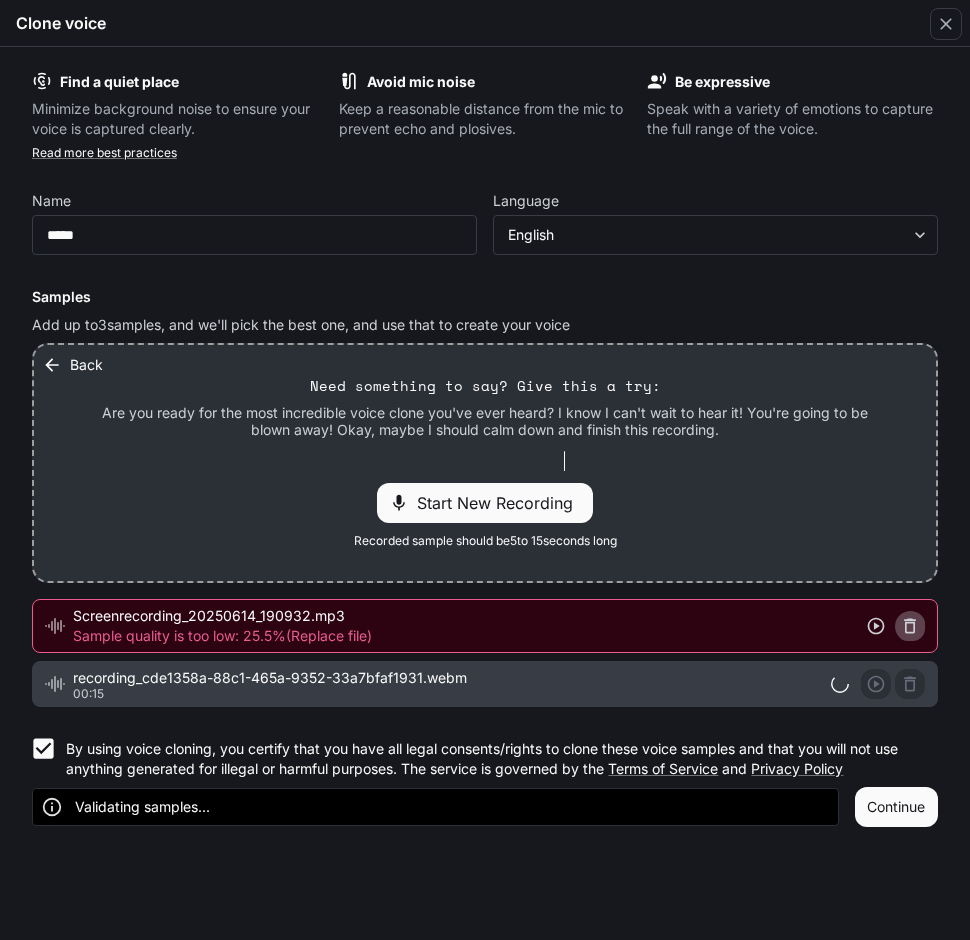 click 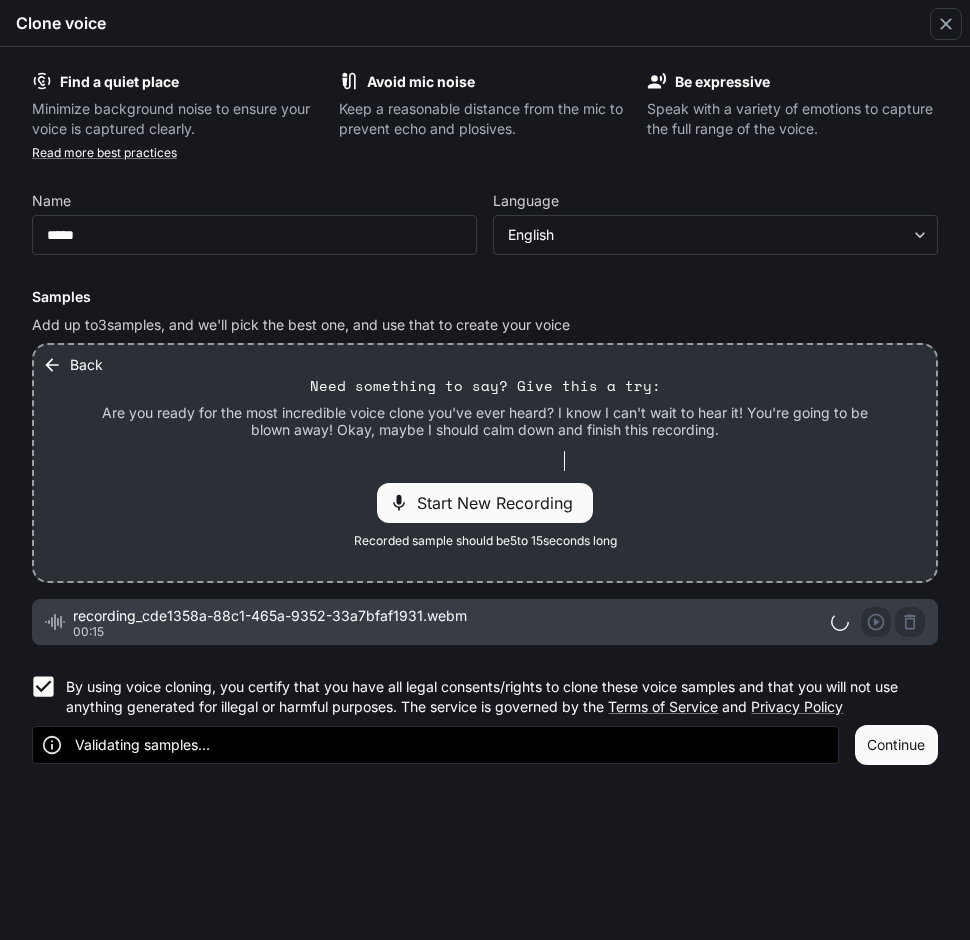 click on "Validating samples..." at bounding box center [435, 745] 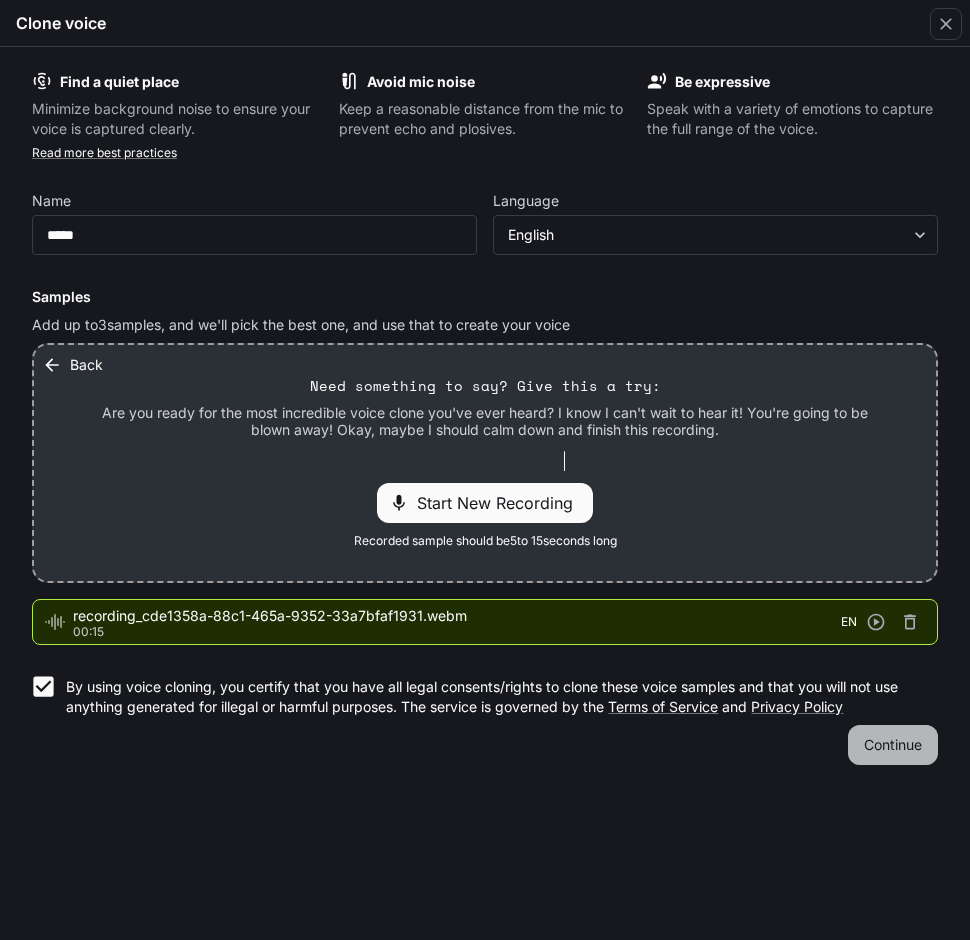 click on "Continue" at bounding box center [893, 745] 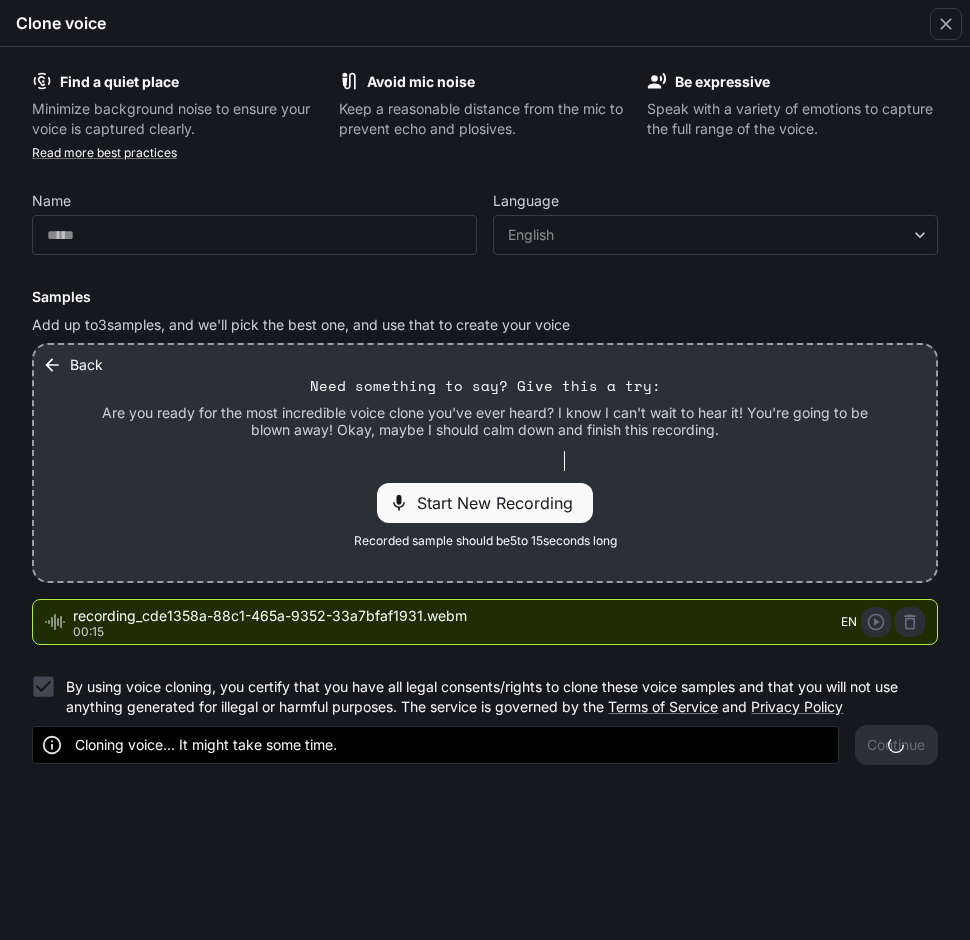 click on "Find a quiet place Minimize background noise to ensure your voice is captured clearly. Avoid mic noise Keep a reasonable distance from the mic to prevent echo and plosives. Be expressive Speak with a variety of emotions to capture the full range of the voice. Read more best practices Name ***** ​ Language English ***** ​ Samples Add up to  3  samples, and we'll pick the best one, and use that to create your voice Back Need something to say? Give this a try: Are you ready for the most incredible voice clone you've ever heard? I know I can't wait to hear it! You're going to be blown away! Okay, maybe I should calm down and finish this recording. Start New Recording Recorded sample should be  5  to   15  seconds long recording_cde1358a-88c1-465a-9352-33a7bfaf1931.webm 00:15 EN By using voice cloning, you certify that you have all legal consents/rights to clone these voice samples and that you will not use anything generated for illegal or harmful purposes. The service is governed by the   Terms of Service" at bounding box center [485, 493] 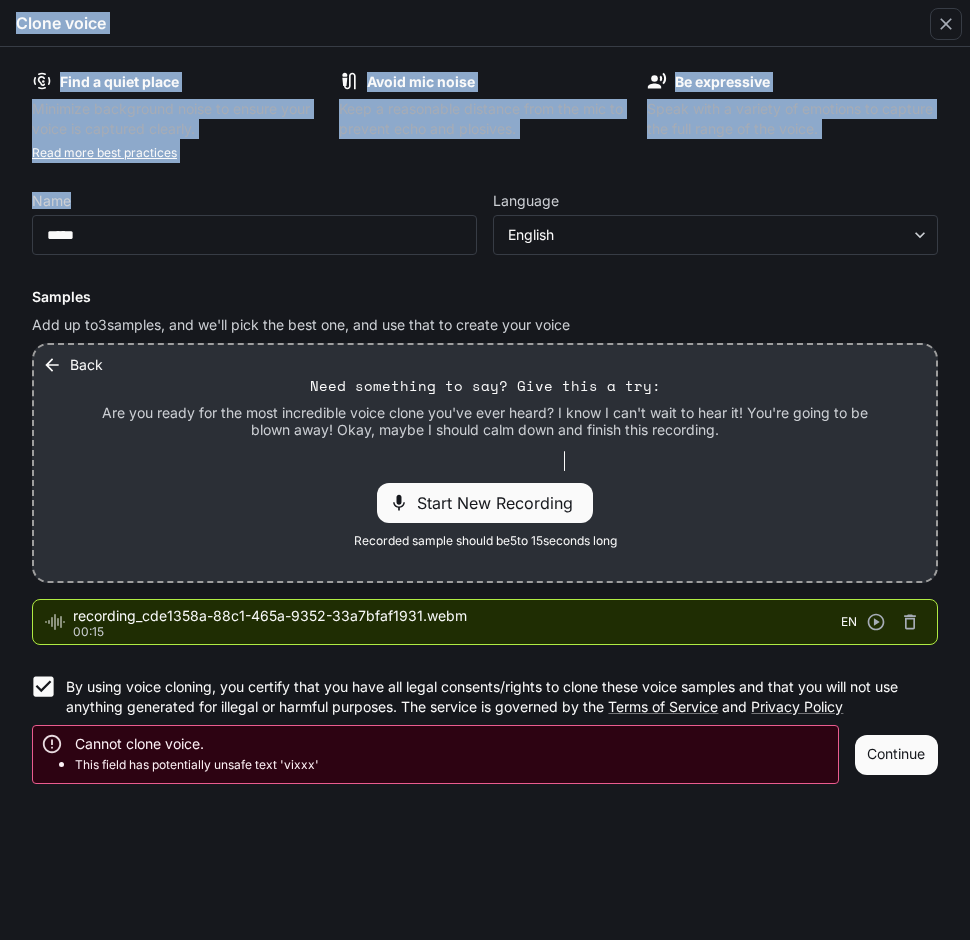 drag, startPoint x: 145, startPoint y: 224, endPoint x: -1, endPoint y: 227, distance: 146.03082 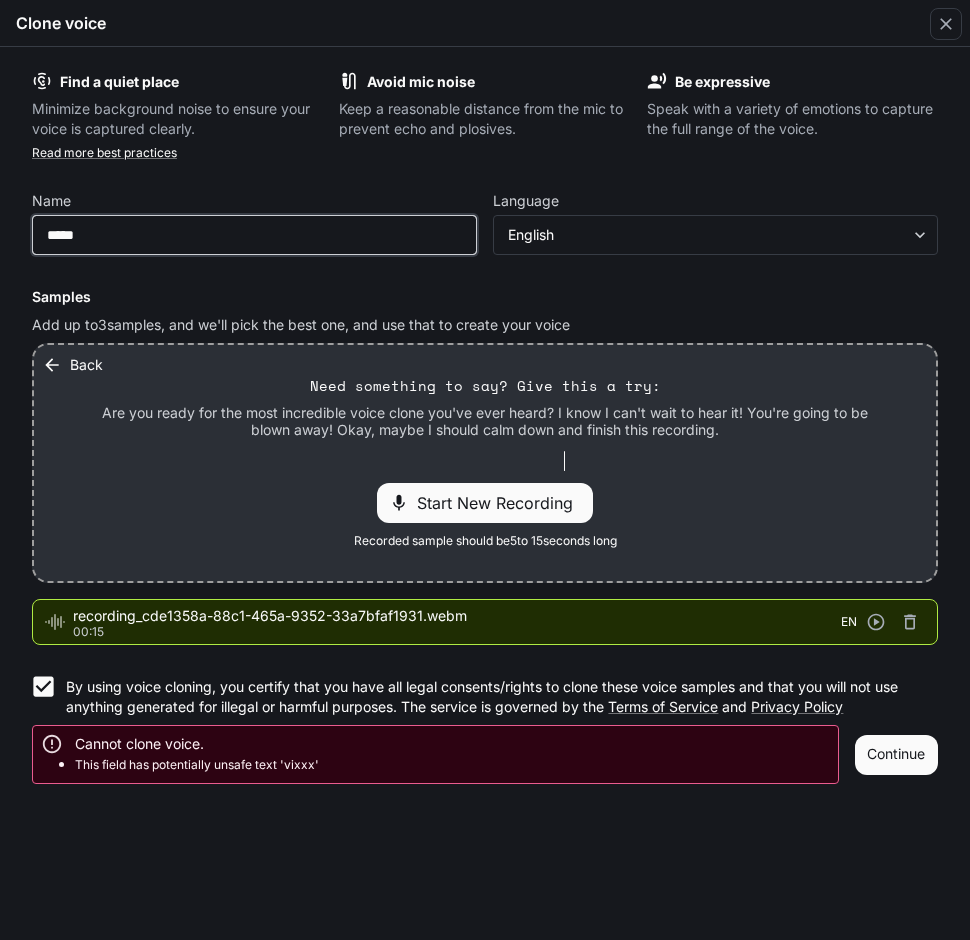 click on "*****" at bounding box center [254, 235] 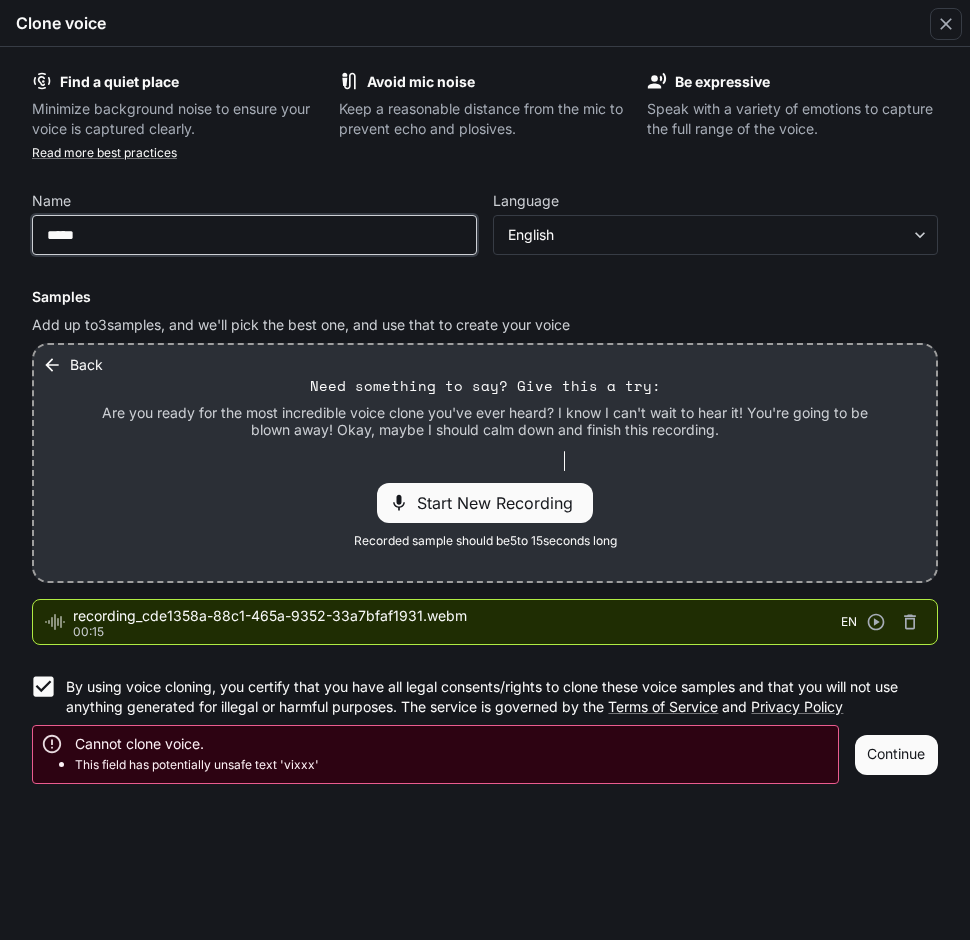 drag, startPoint x: 87, startPoint y: 238, endPoint x: -1, endPoint y: 242, distance: 88.09086 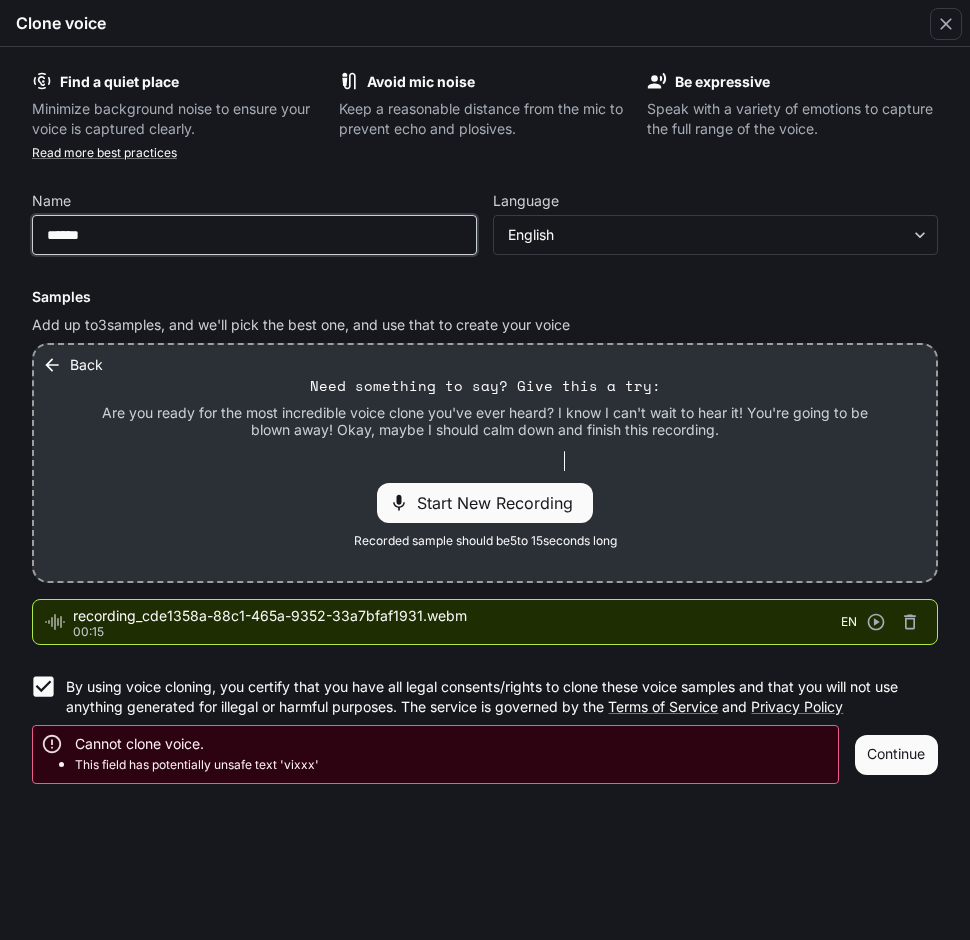 type on "******" 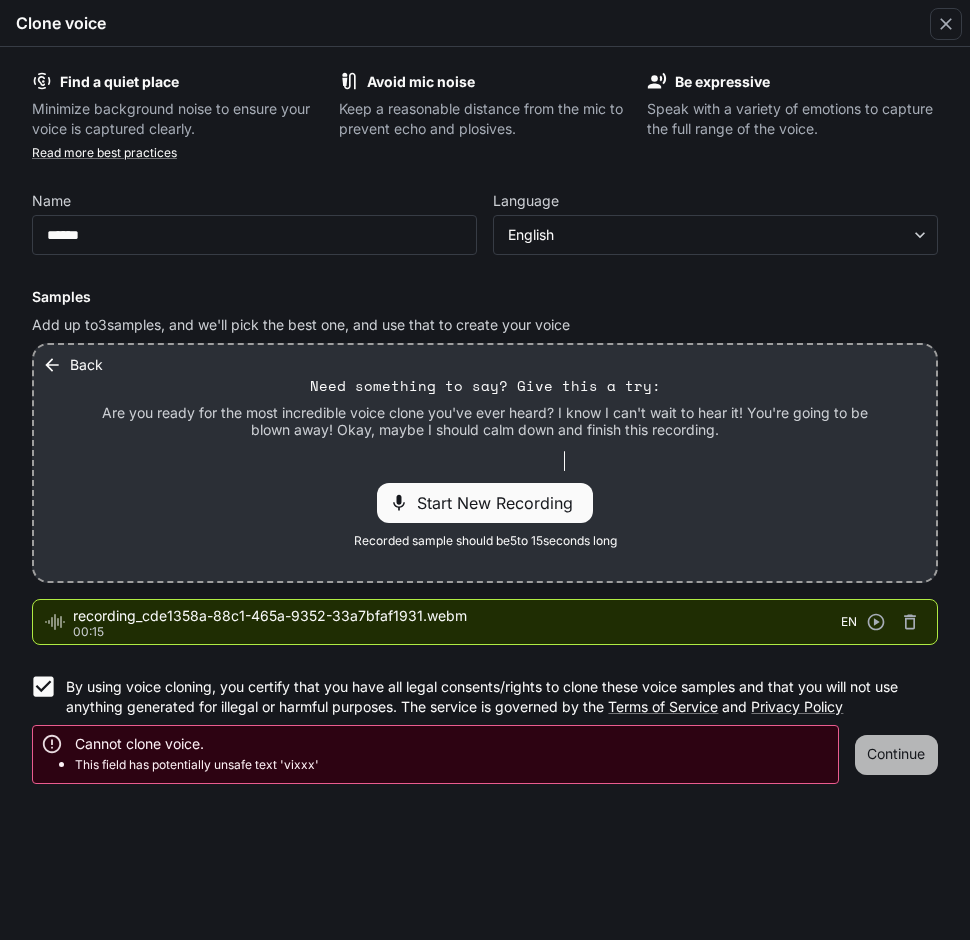 click on "Continue" at bounding box center (897, 755) 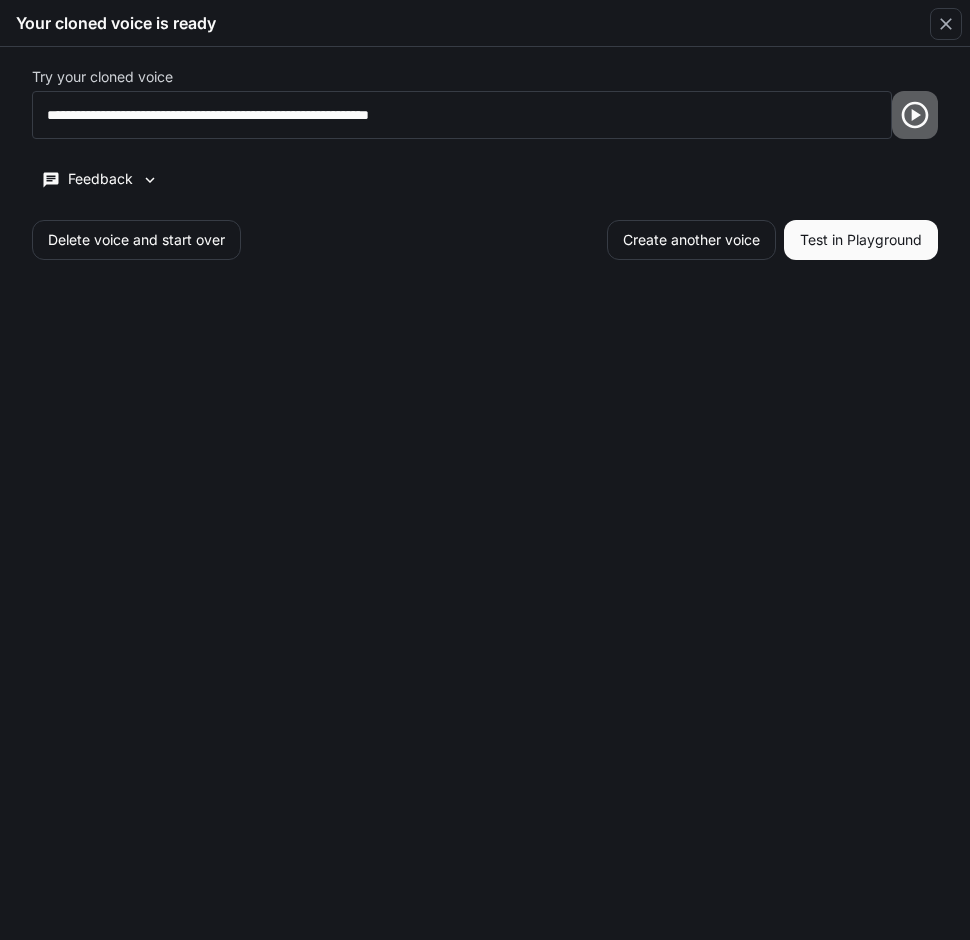 click 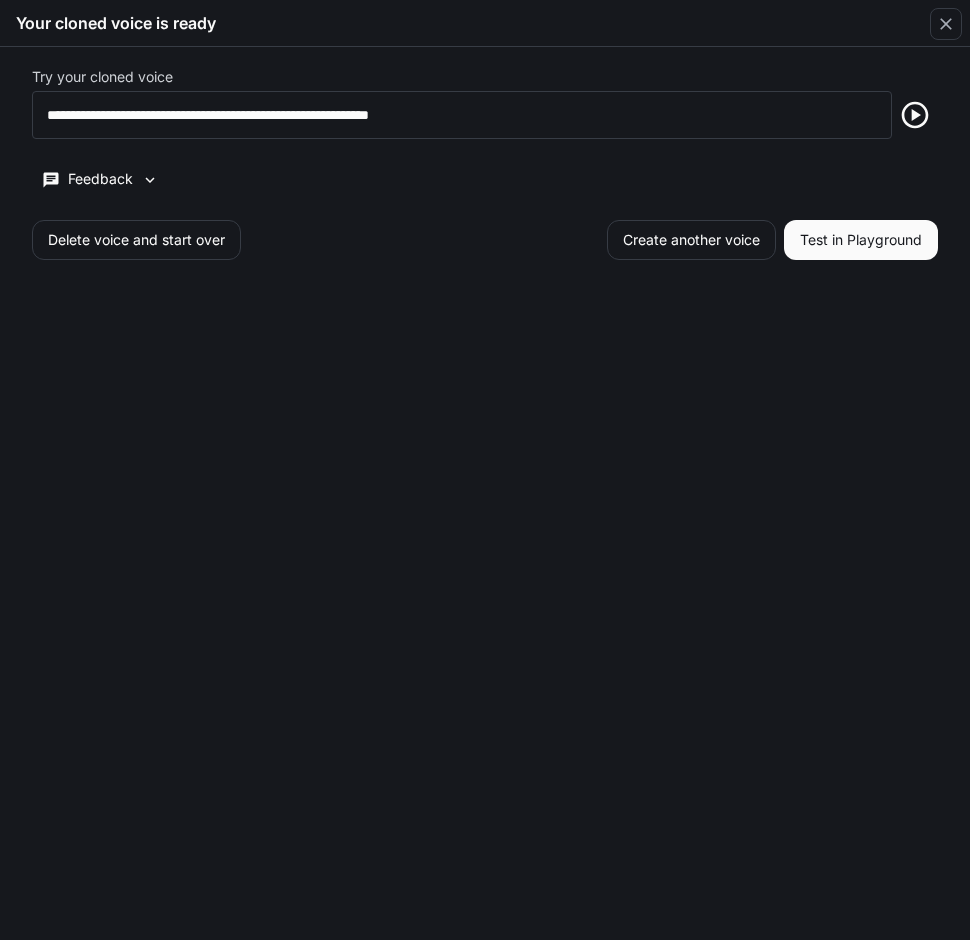 click on "Test in Playground" at bounding box center (861, 240) 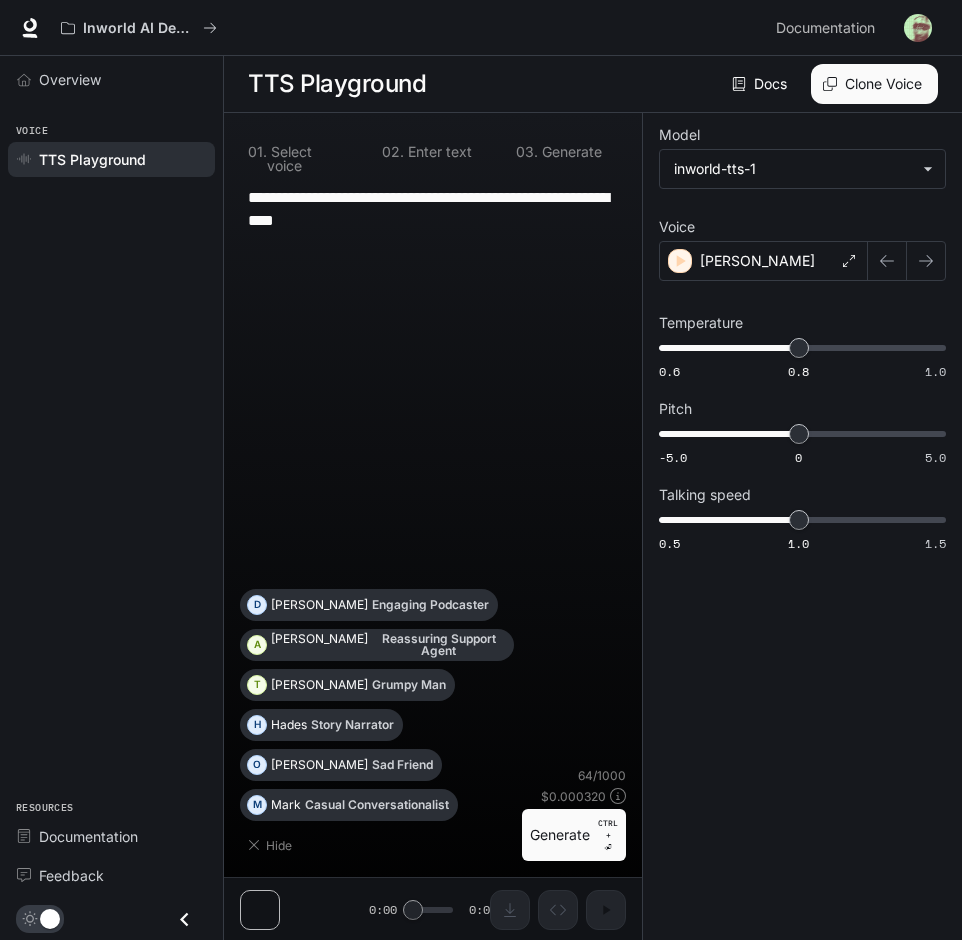 click on "**********" at bounding box center [433, 387] 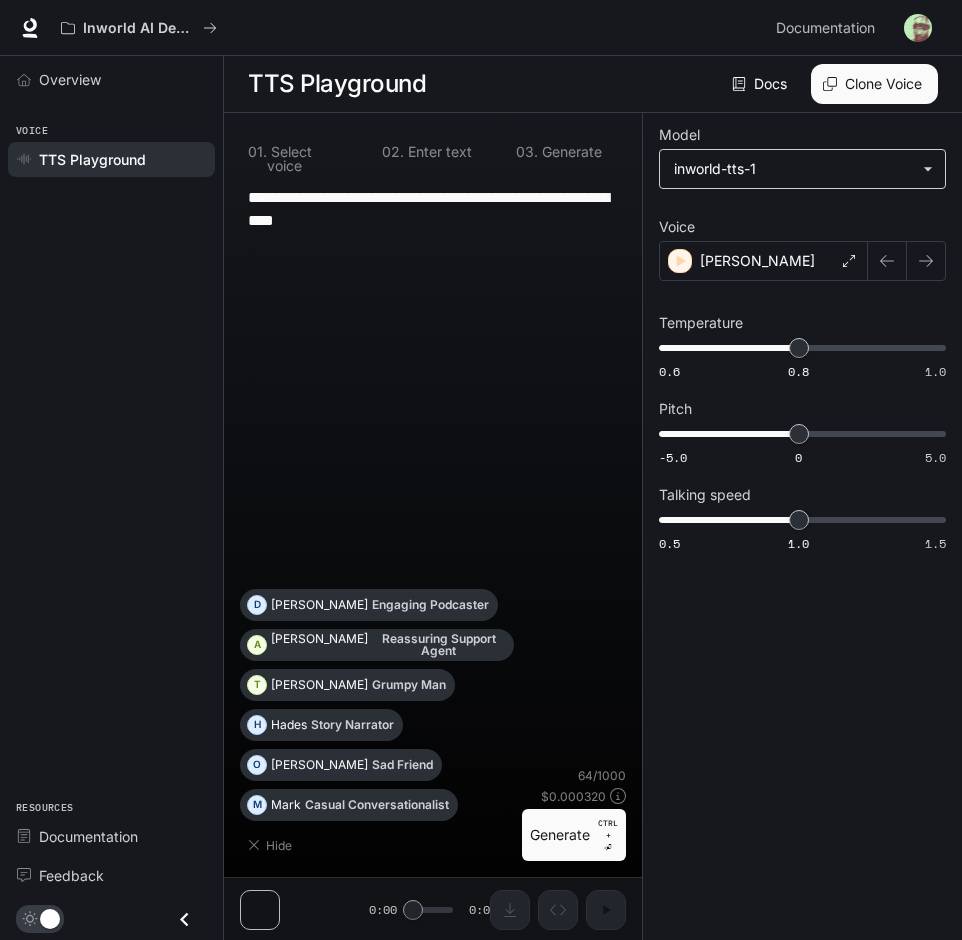 click on "**********" at bounding box center (802, 159) 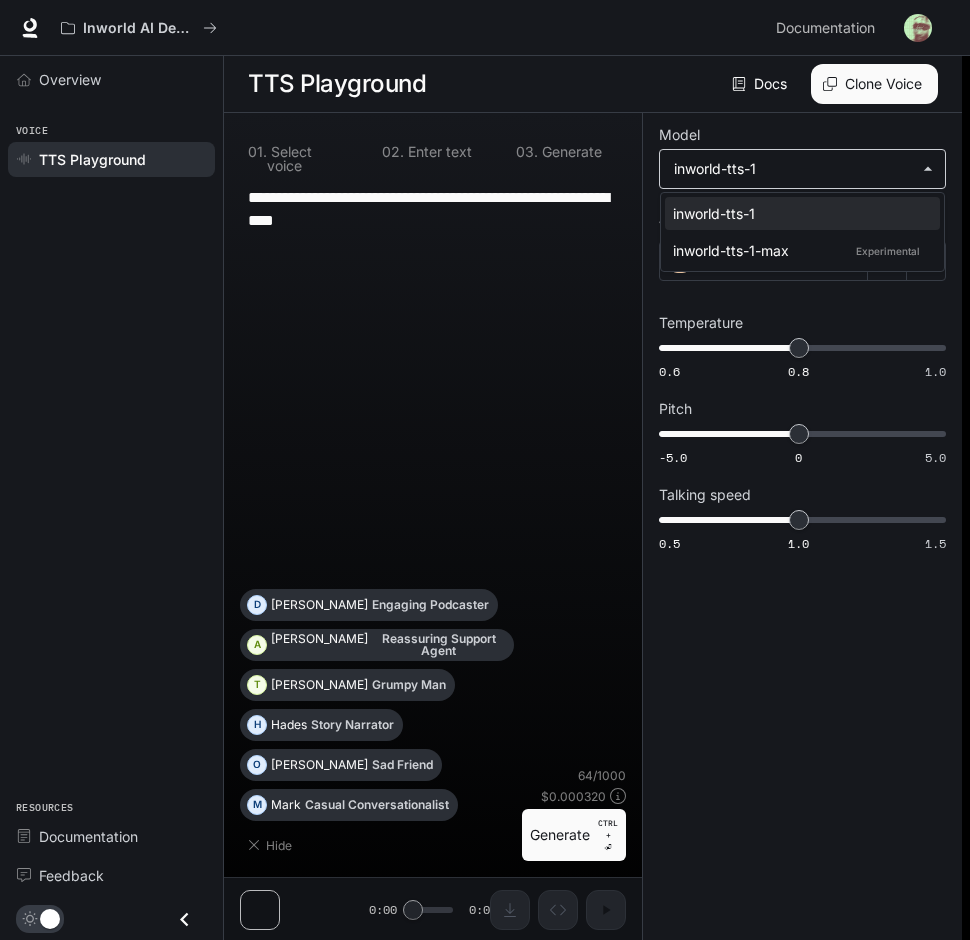 click on "**********" at bounding box center [485, 470] 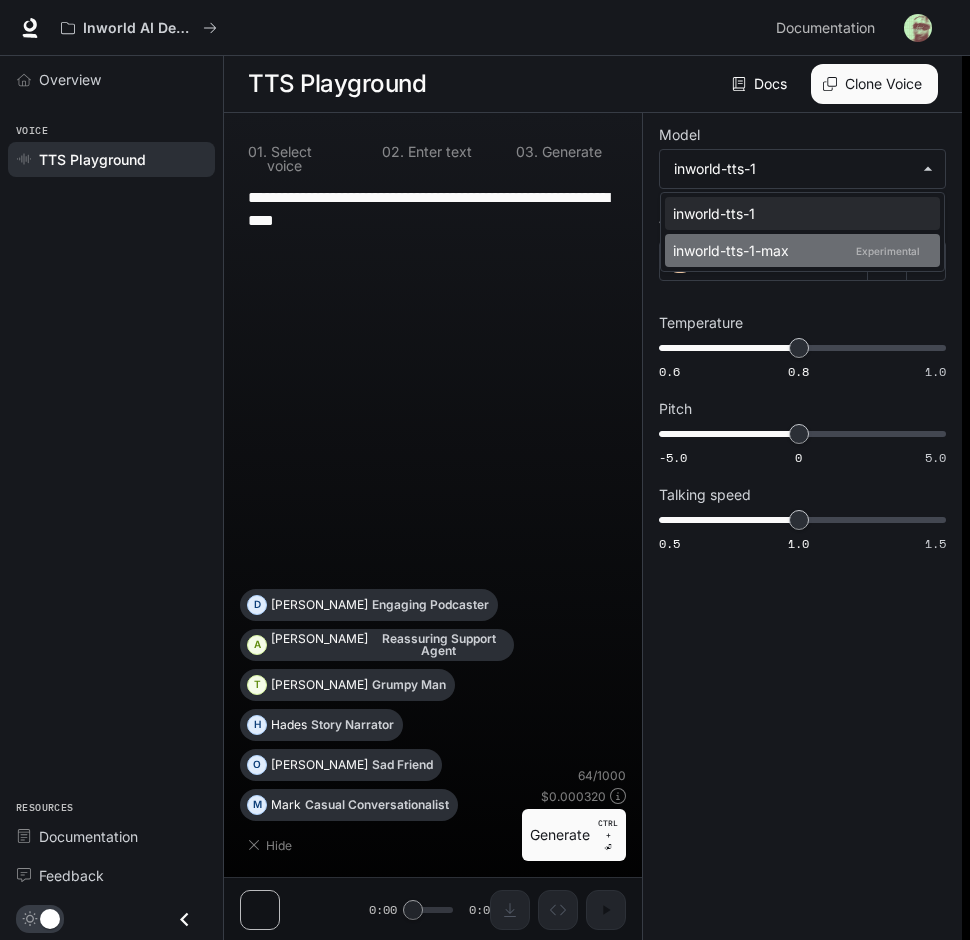 click on "inworld-tts-1-max Experimental" at bounding box center (802, 250) 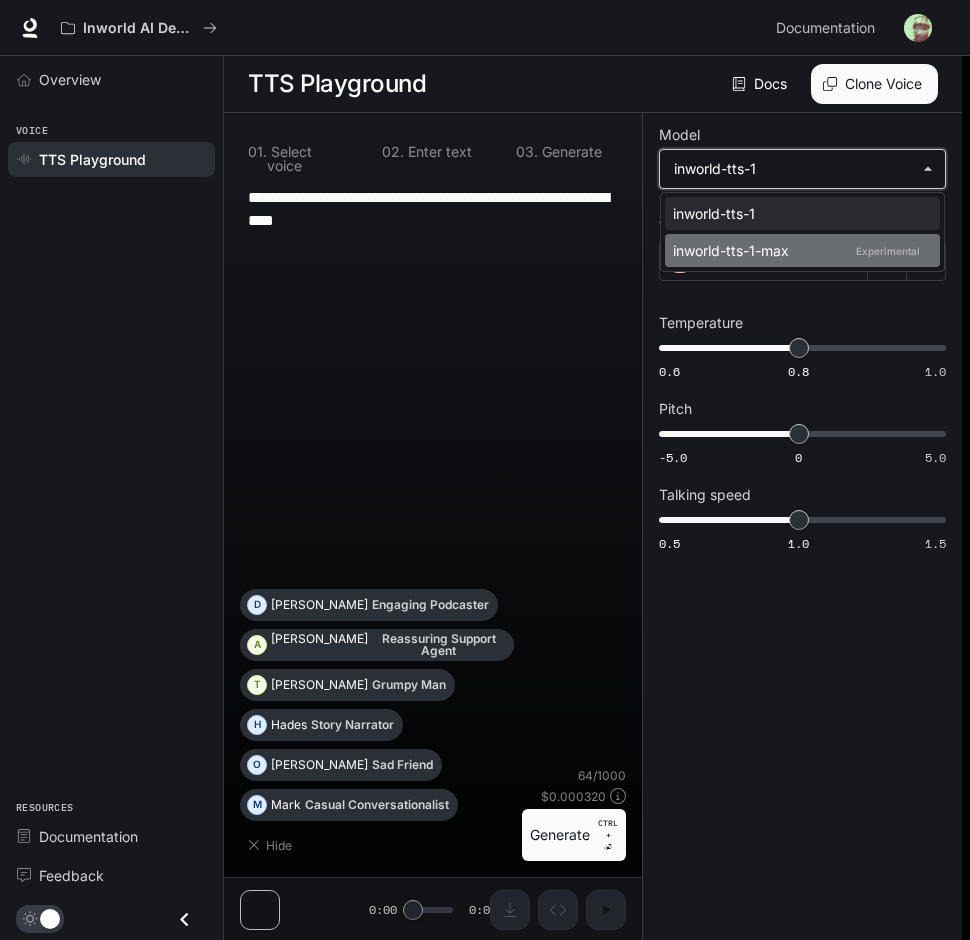 type on "**********" 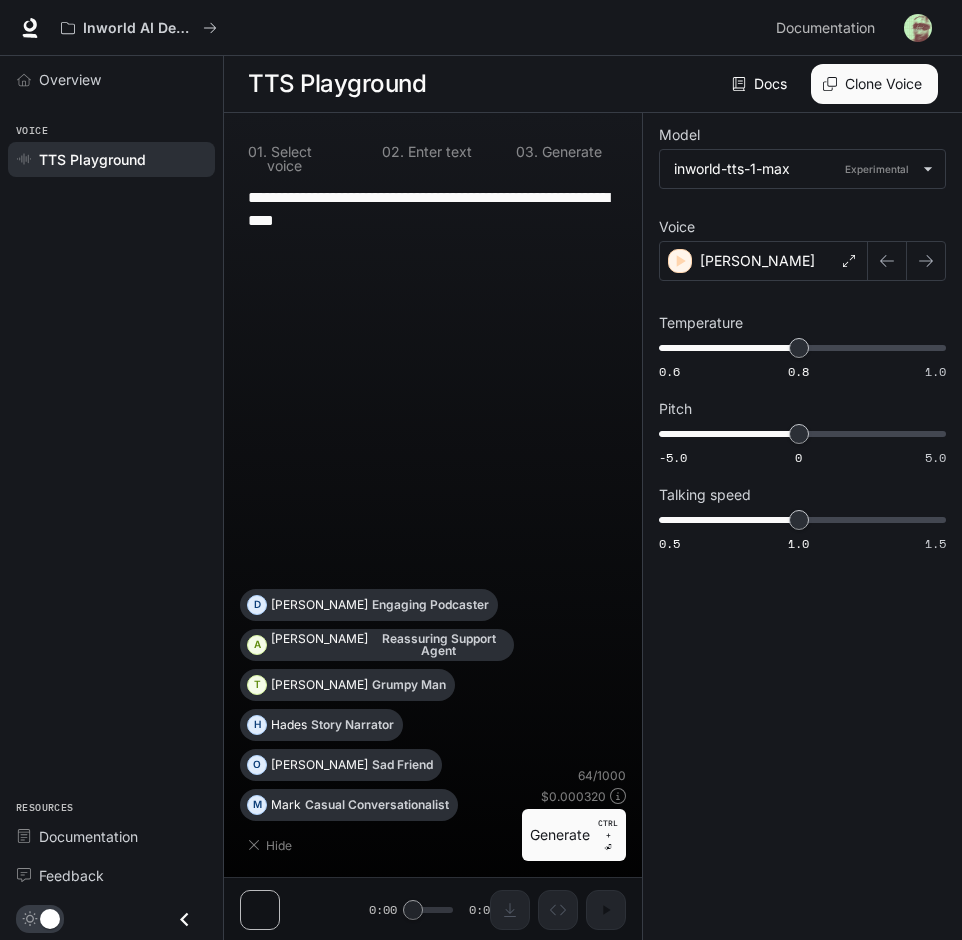 click on "**********" at bounding box center (433, 387) 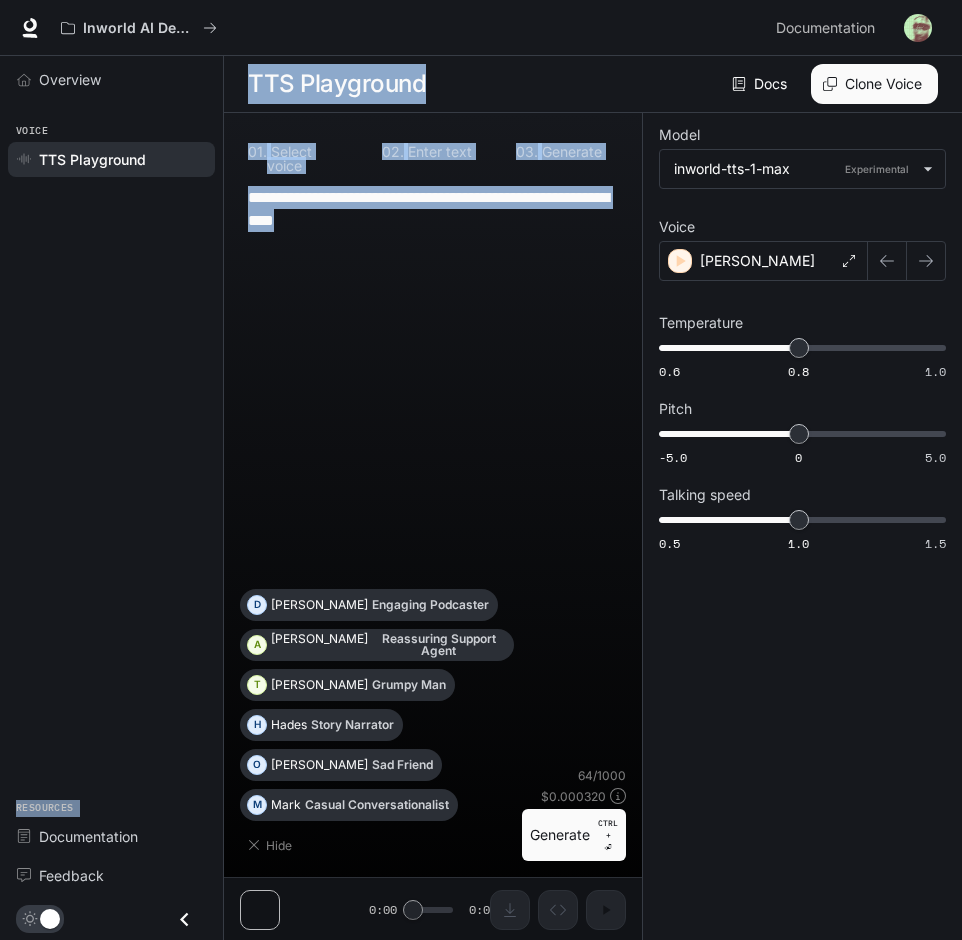 drag, startPoint x: 468, startPoint y: 232, endPoint x: 147, endPoint y: 189, distance: 323.86725 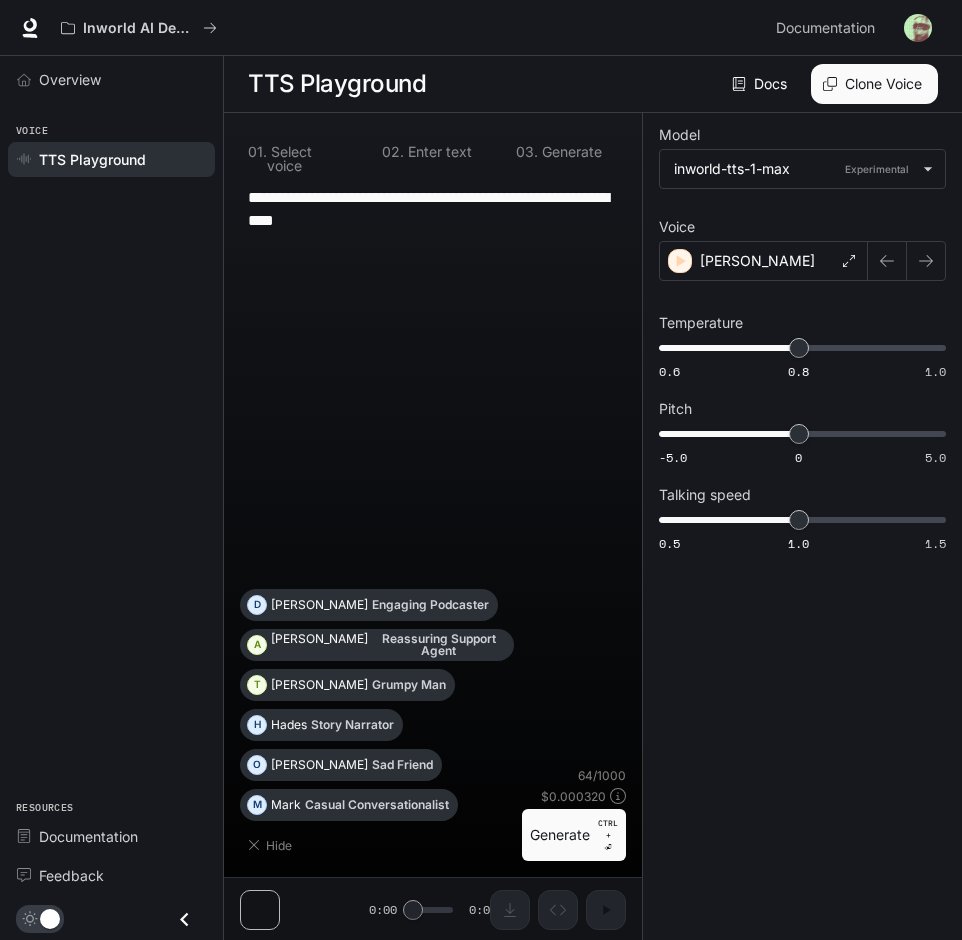click on "**********" at bounding box center [433, 209] 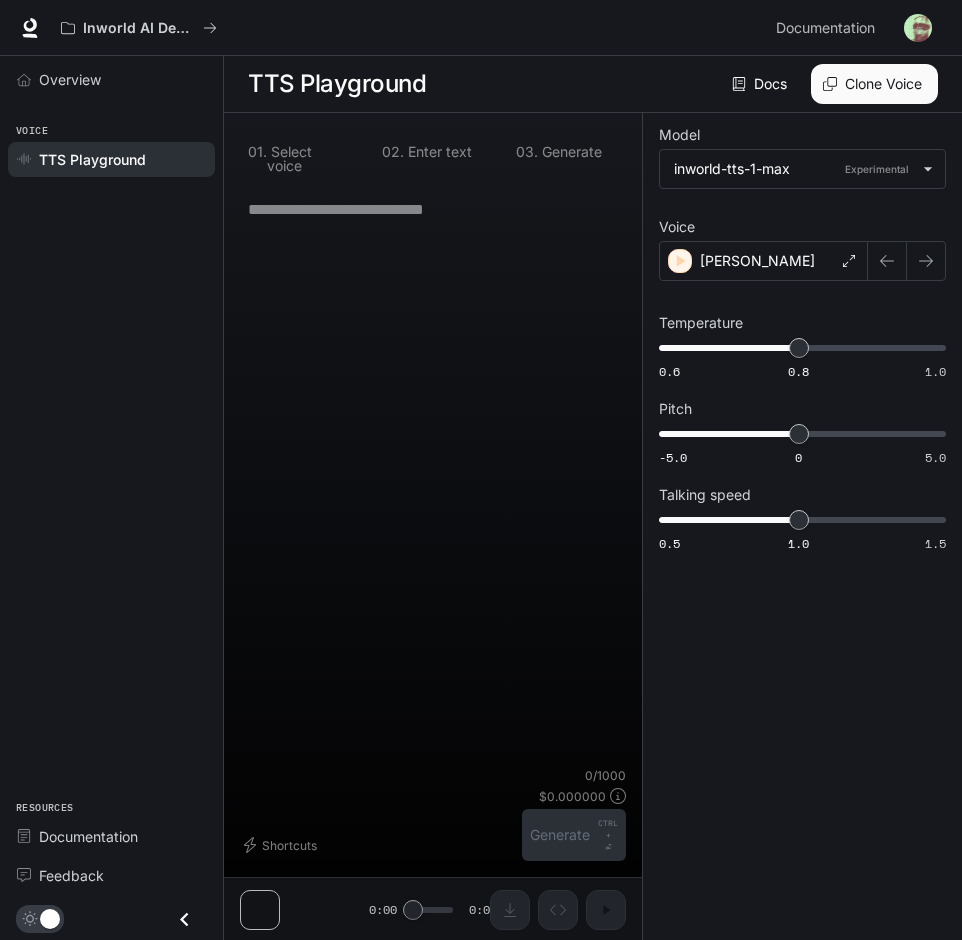 paste on "**********" 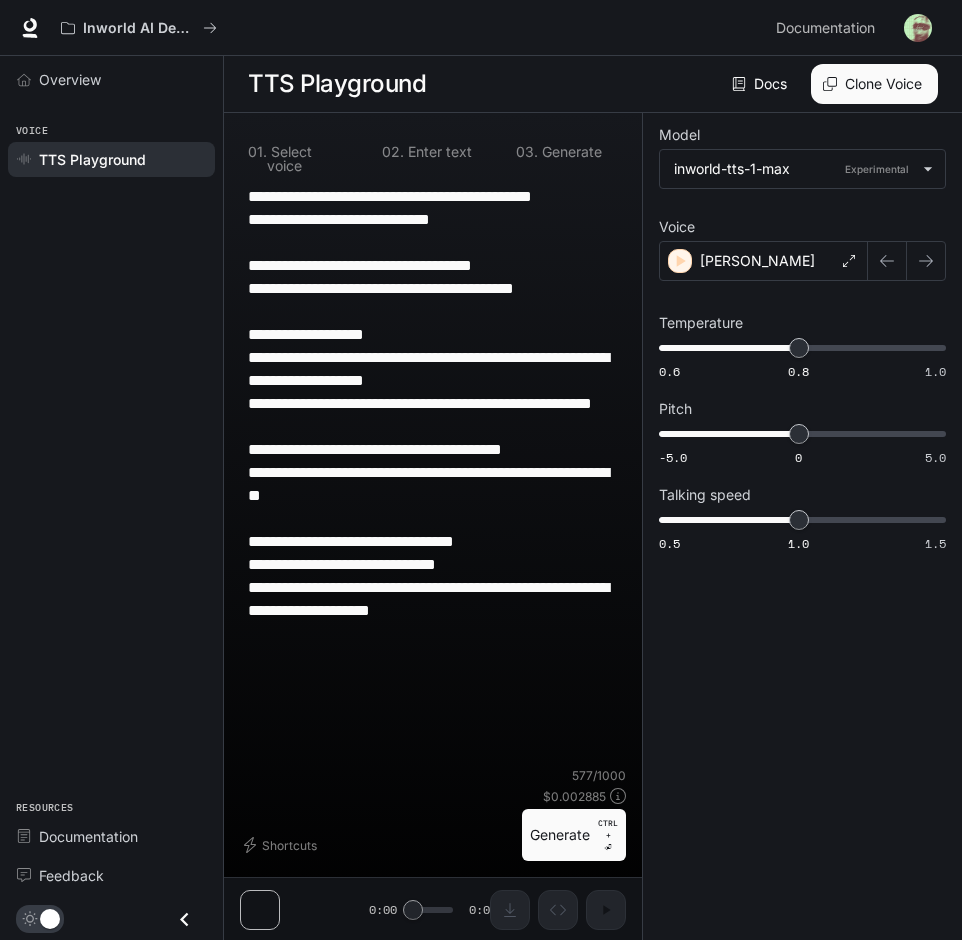 type on "**********" 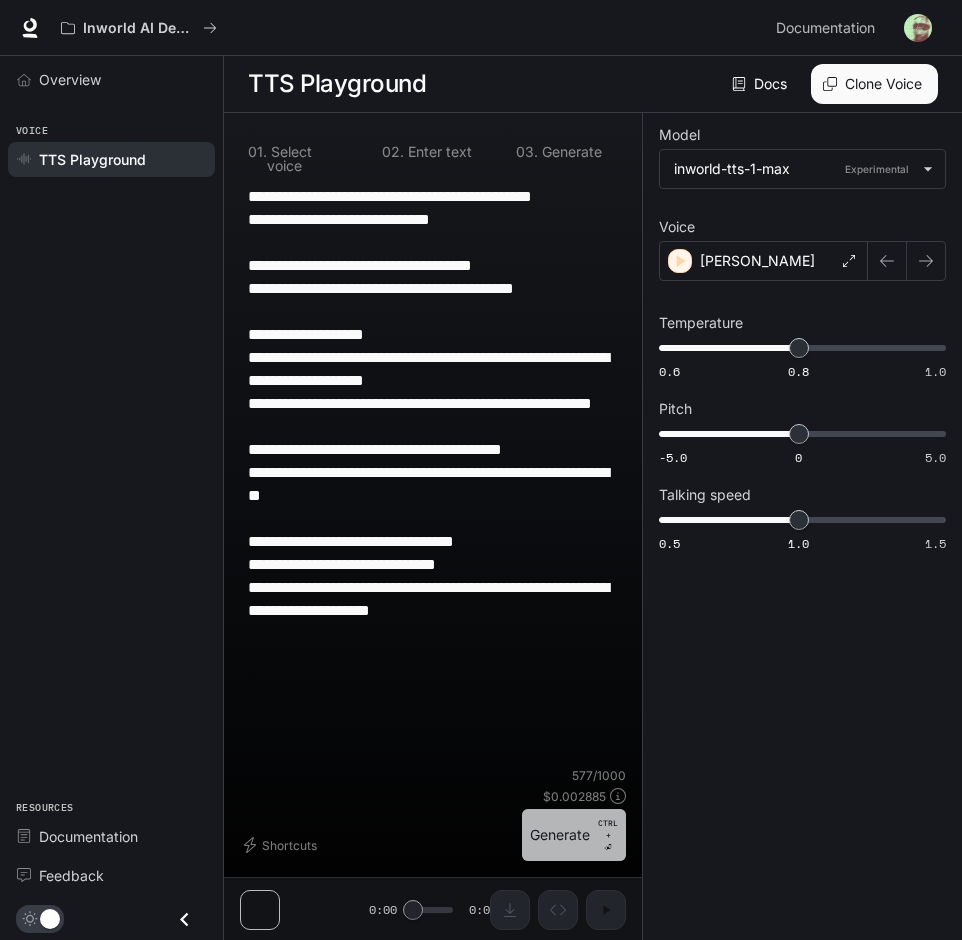 click on "Generate CTRL +  ⏎" at bounding box center [574, 835] 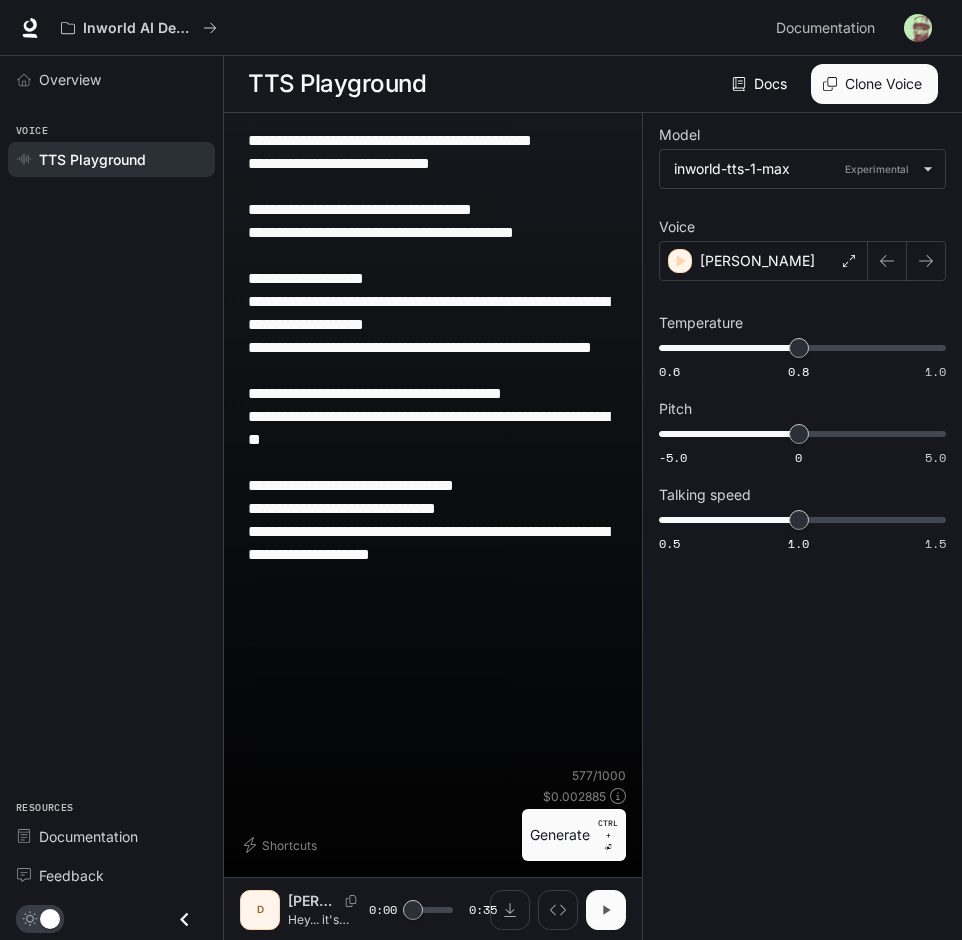 click 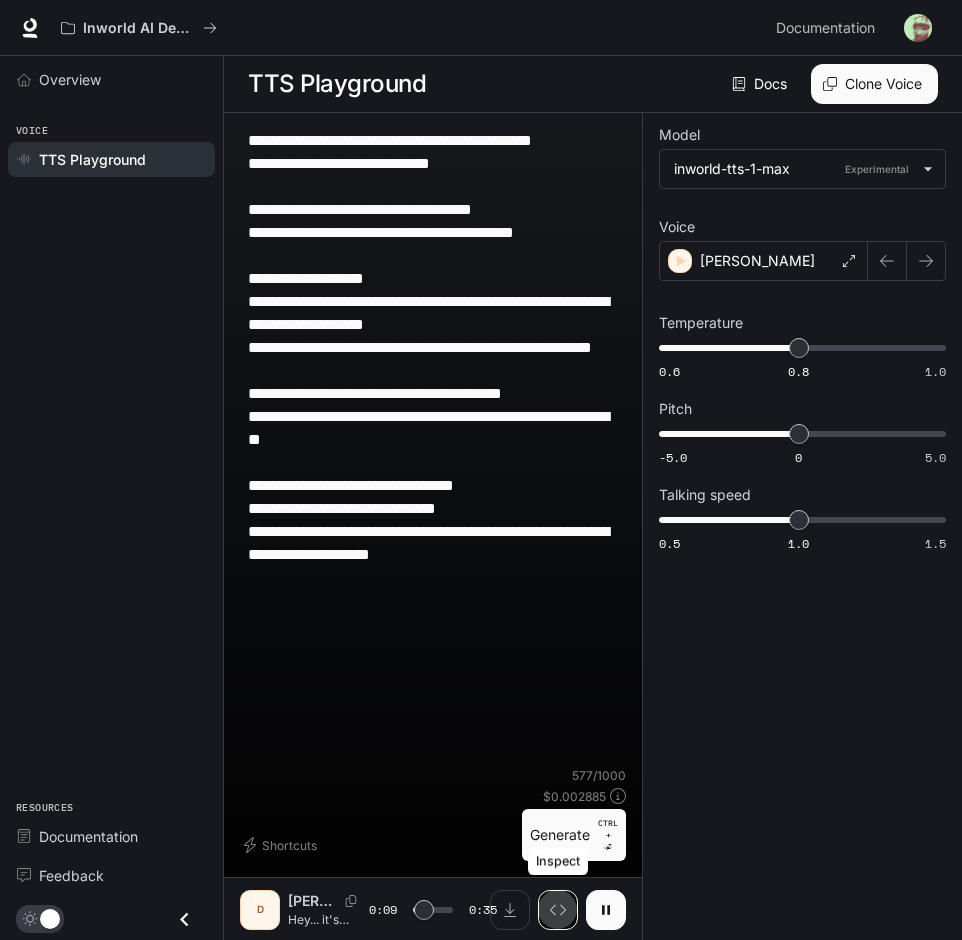 click 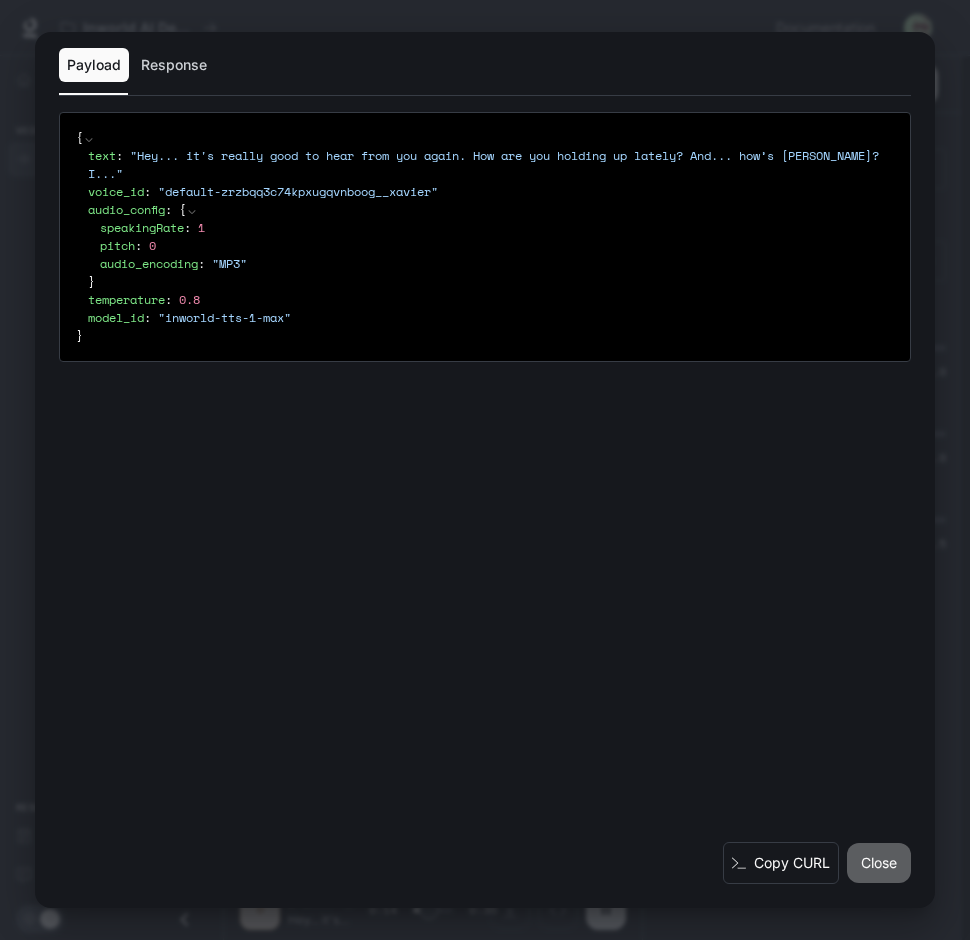 click on "Close" at bounding box center [879, 863] 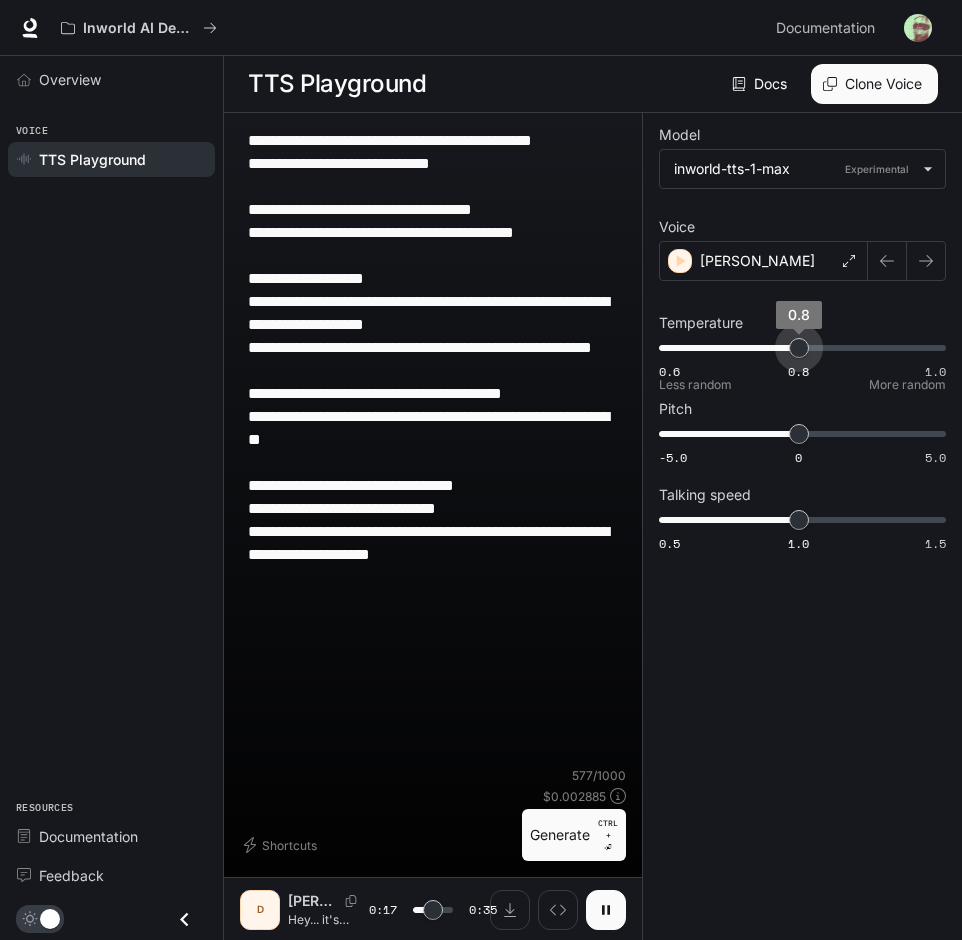 type on "**" 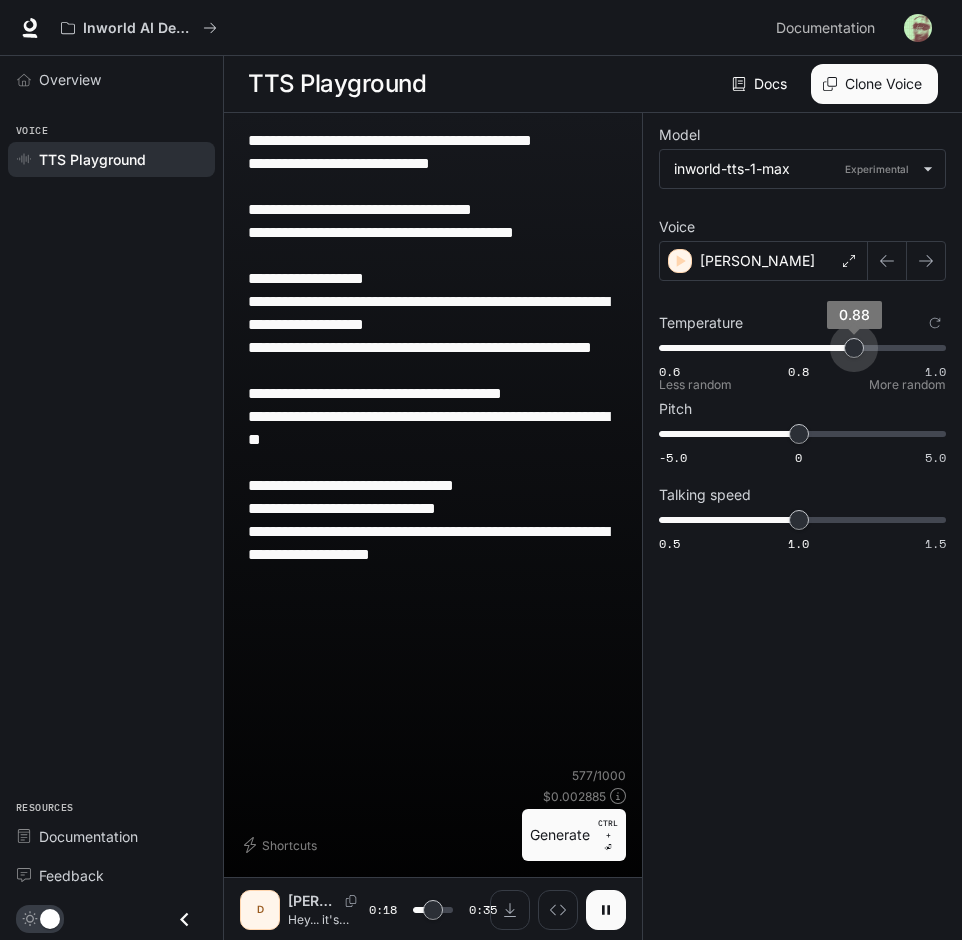 drag, startPoint x: 796, startPoint y: 355, endPoint x: 854, endPoint y: 369, distance: 59.665737 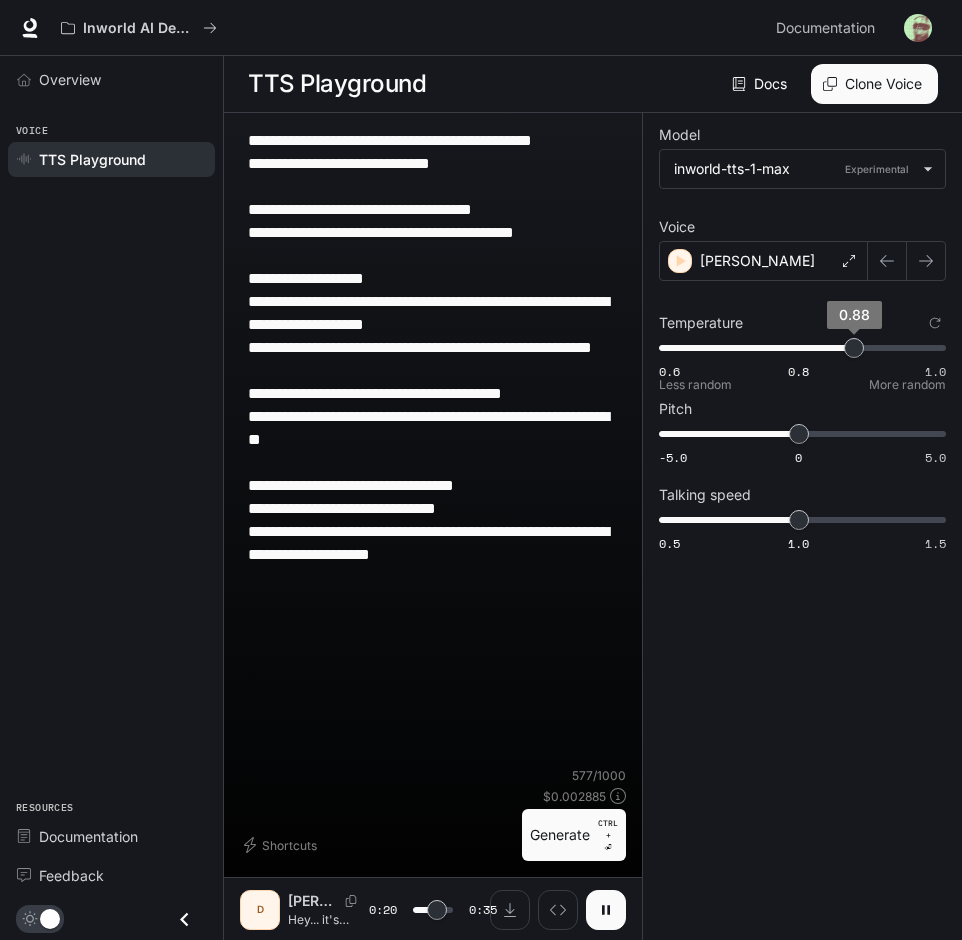 type on "****" 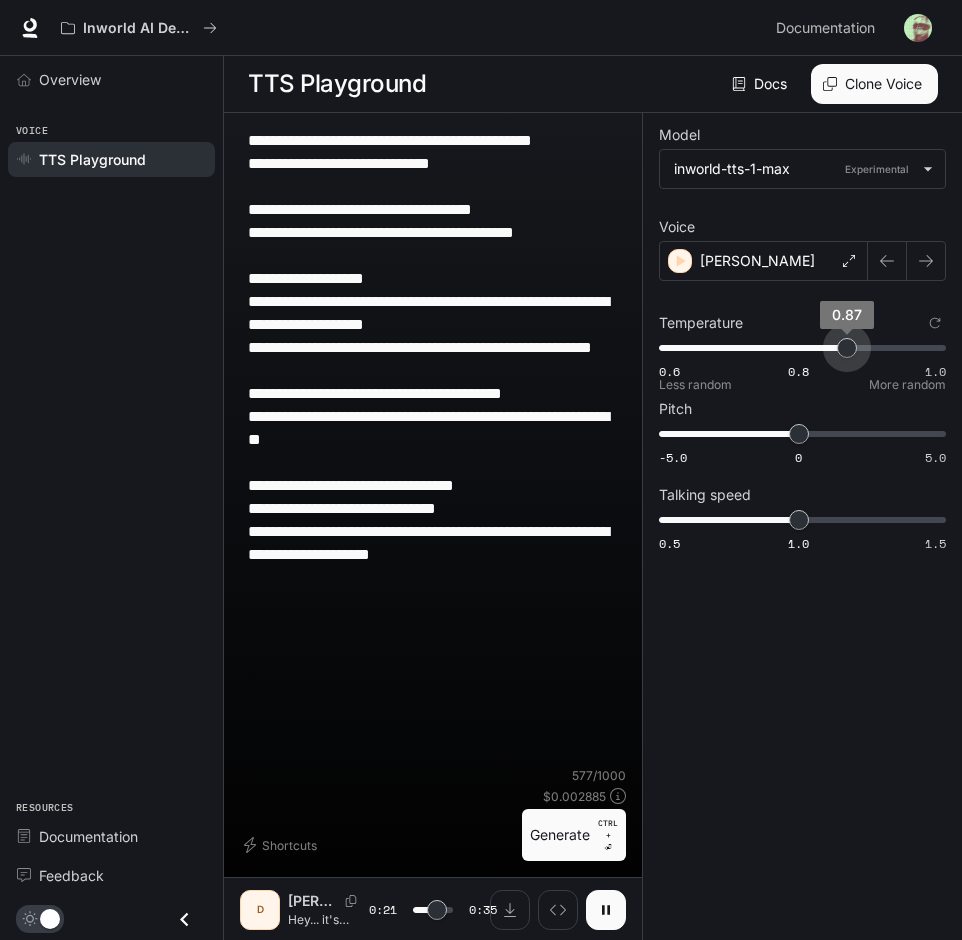 type on "****" 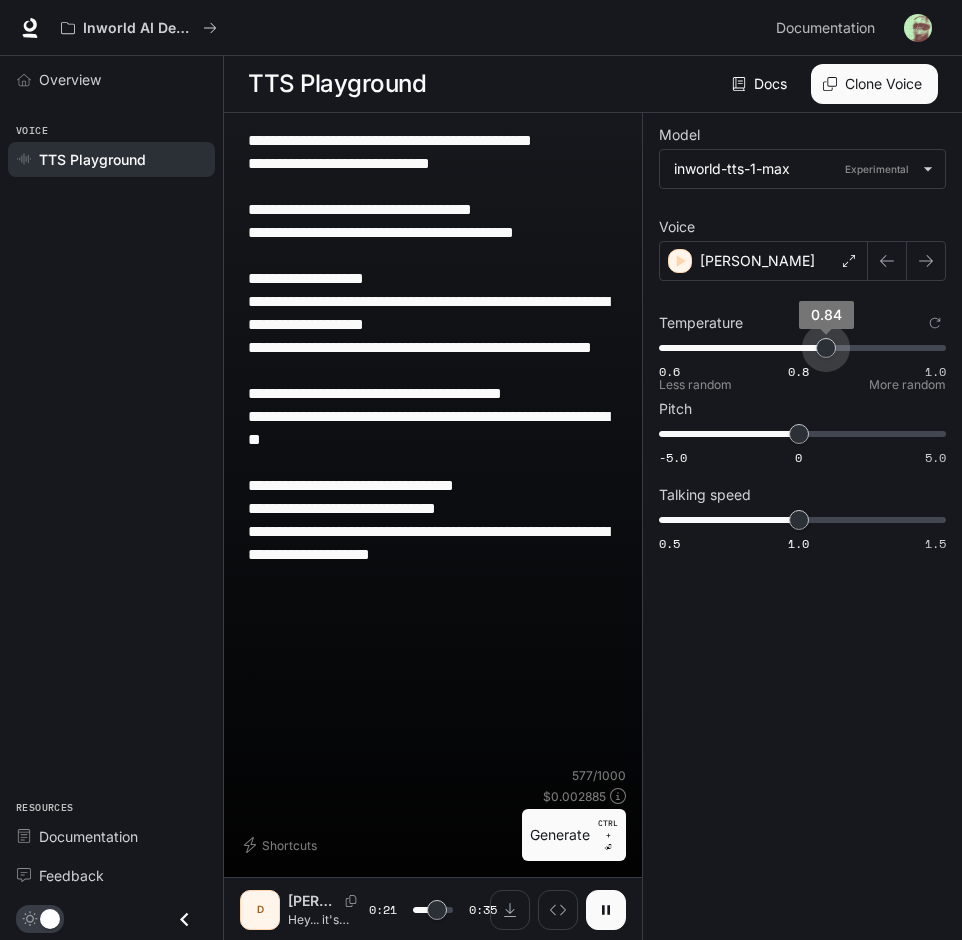 drag, startPoint x: 845, startPoint y: 356, endPoint x: 827, endPoint y: 364, distance: 19.697716 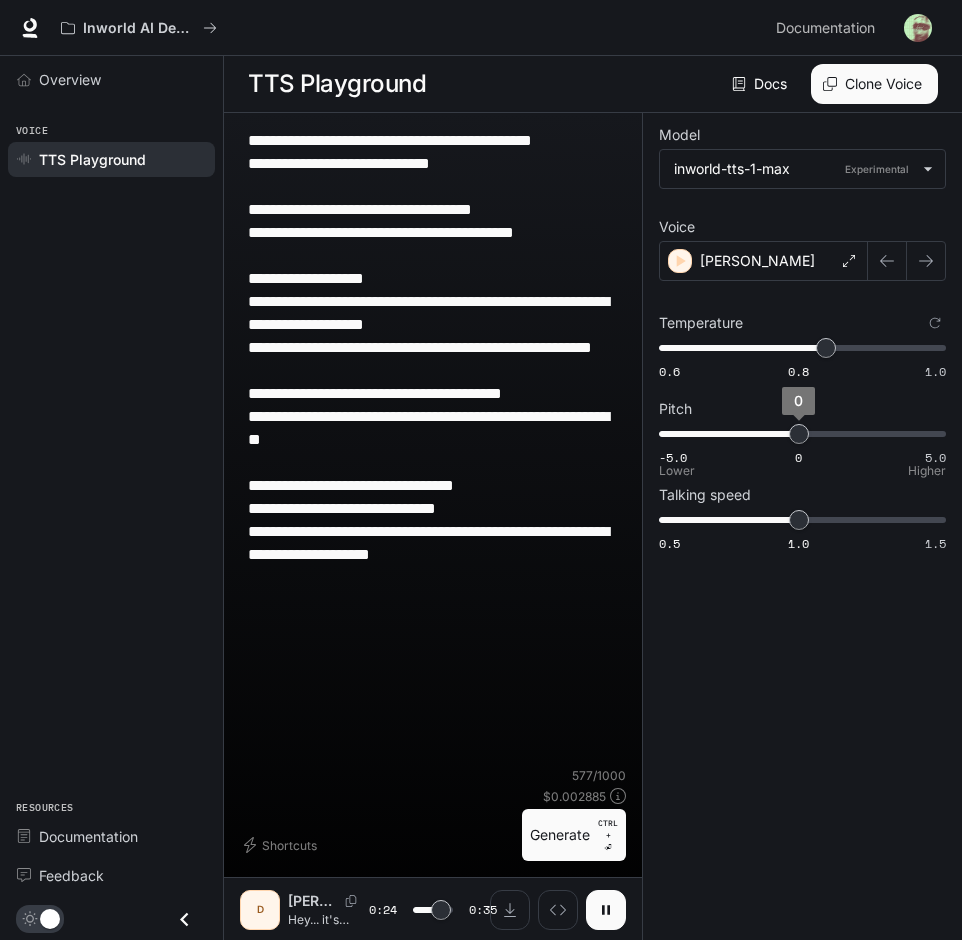 type on "****" 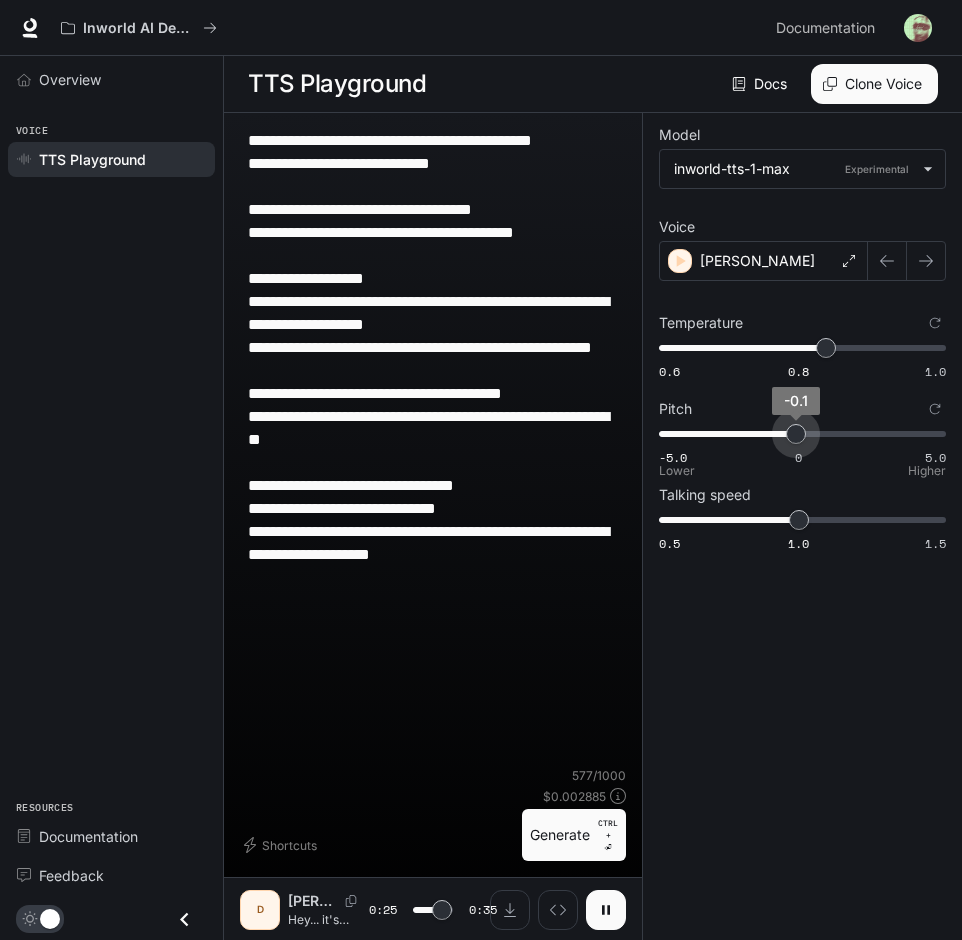 type on "****" 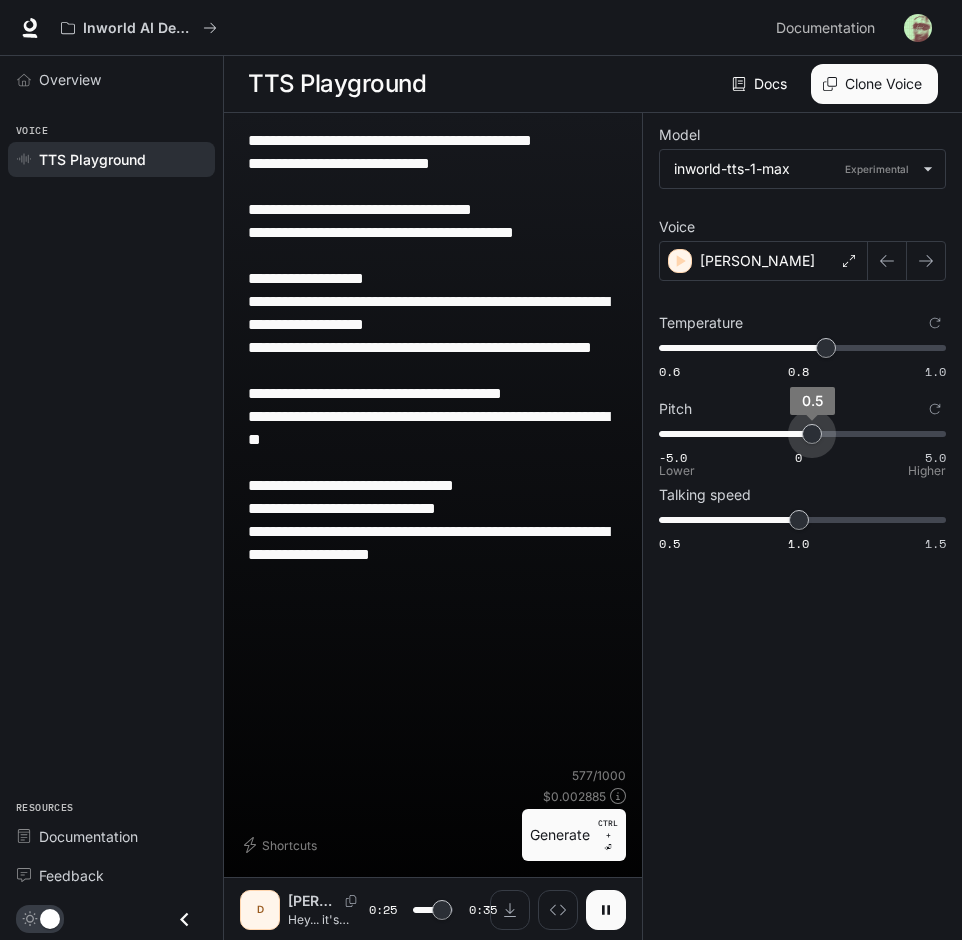 type on "****" 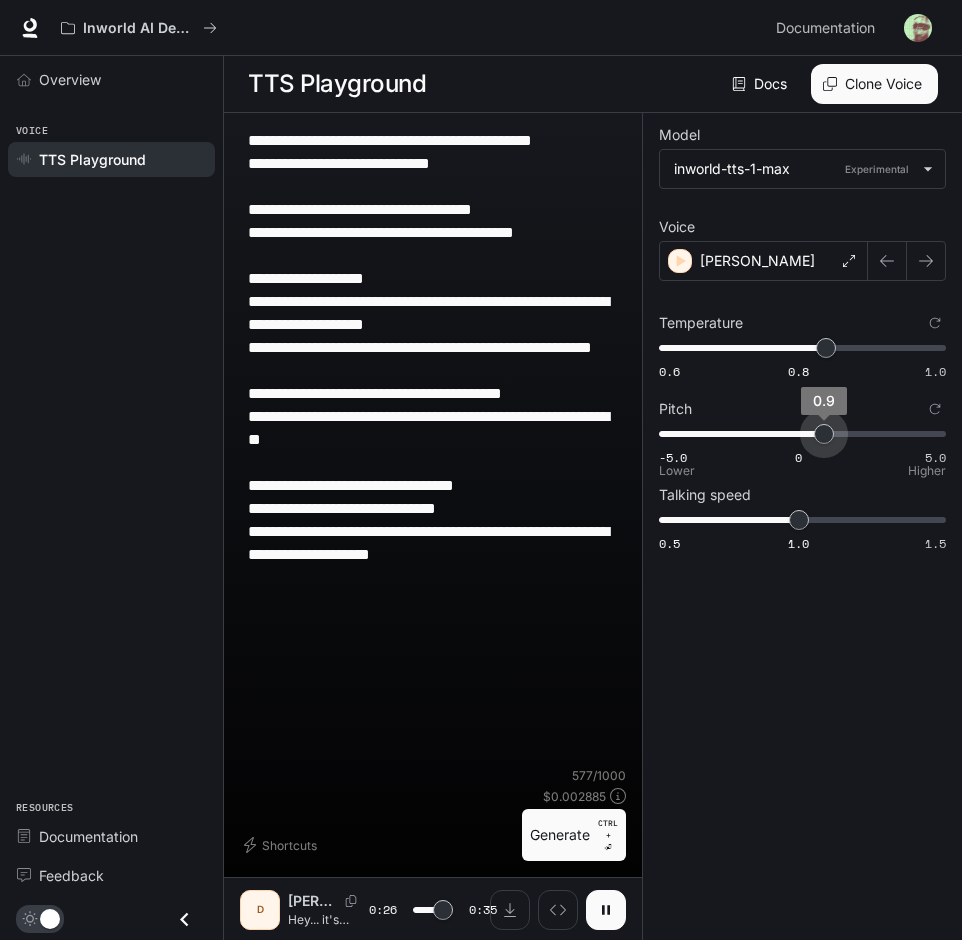 drag, startPoint x: 796, startPoint y: 438, endPoint x: 825, endPoint y: 438, distance: 29 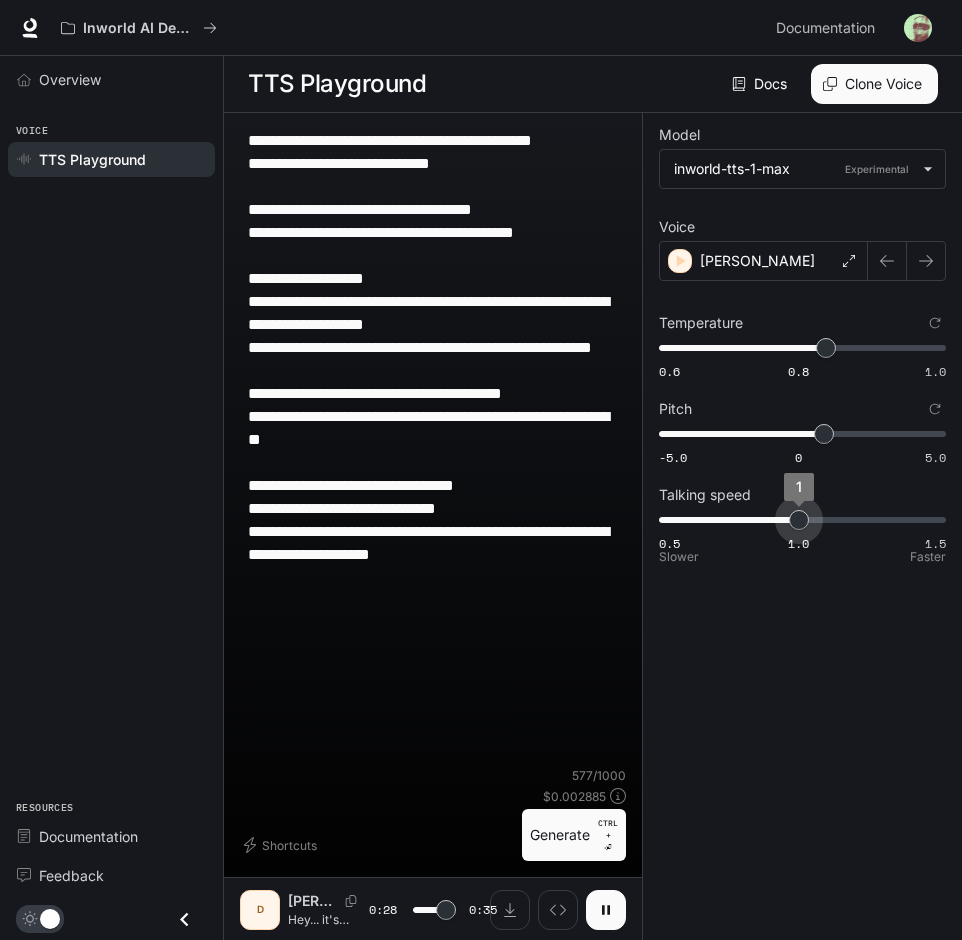 type on "**" 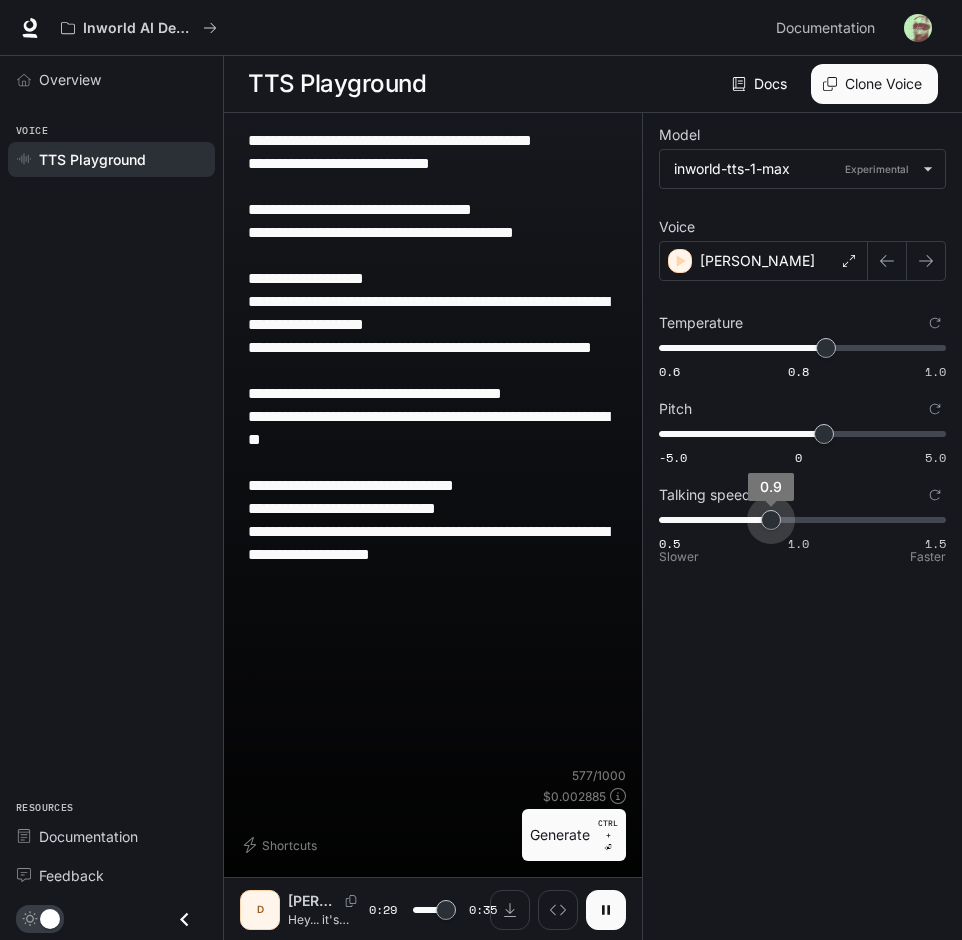 type on "****" 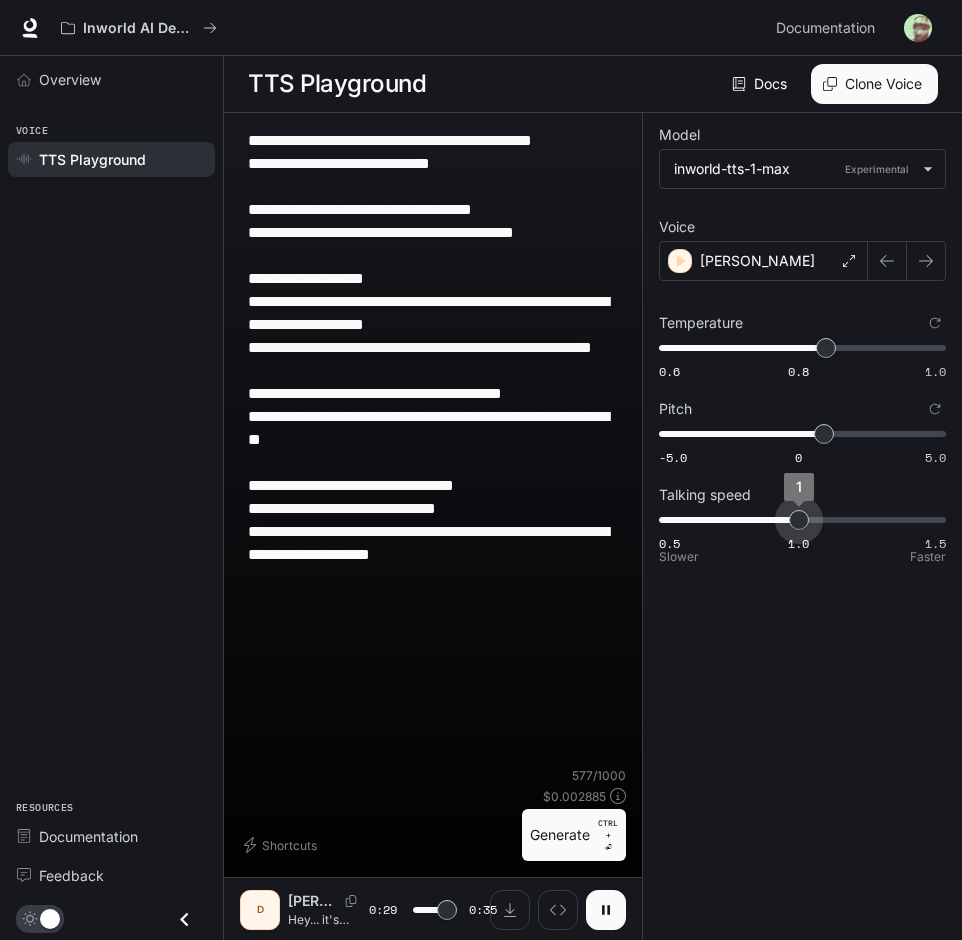 type on "****" 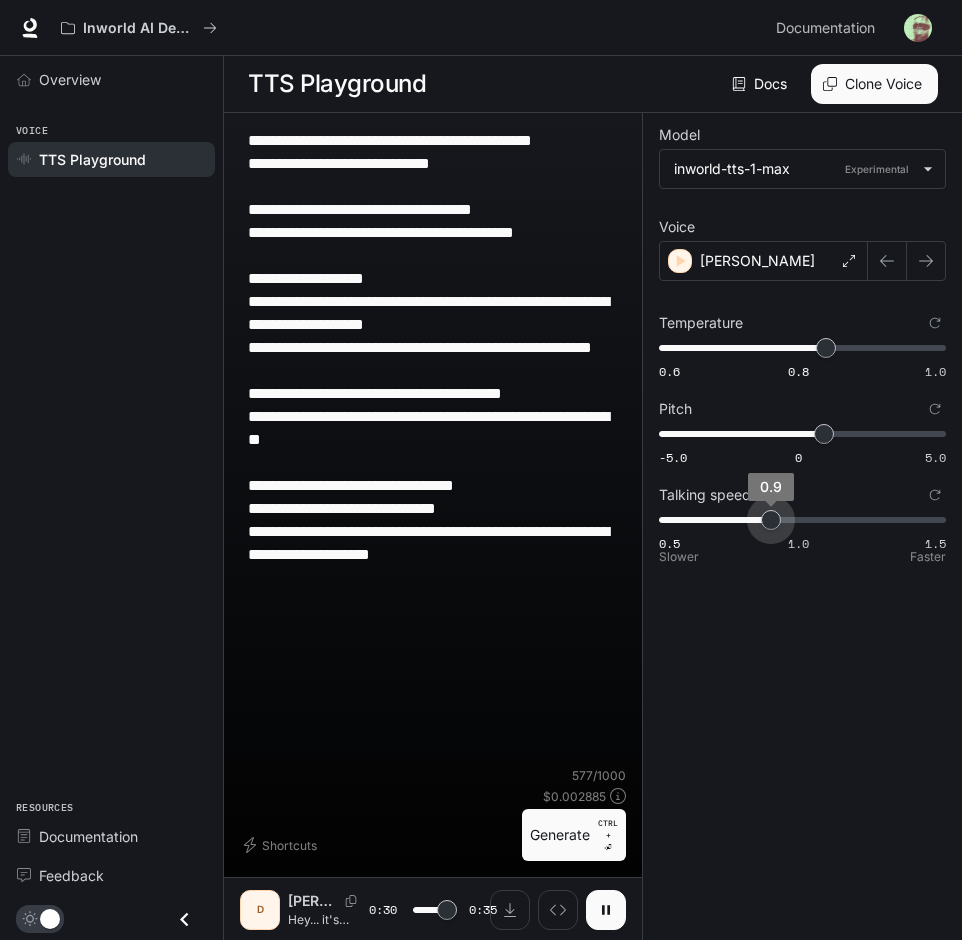 drag, startPoint x: 798, startPoint y: 513, endPoint x: 779, endPoint y: 526, distance: 23.021729 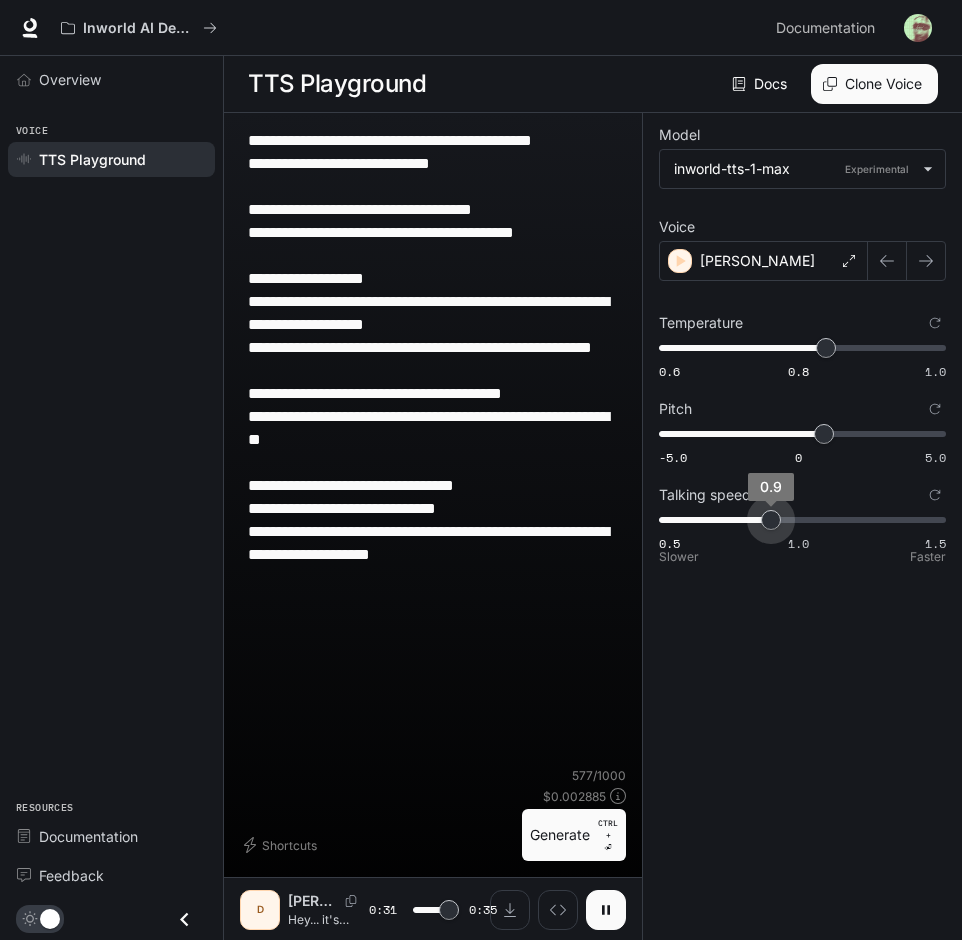 click on "0.9" at bounding box center (771, 520) 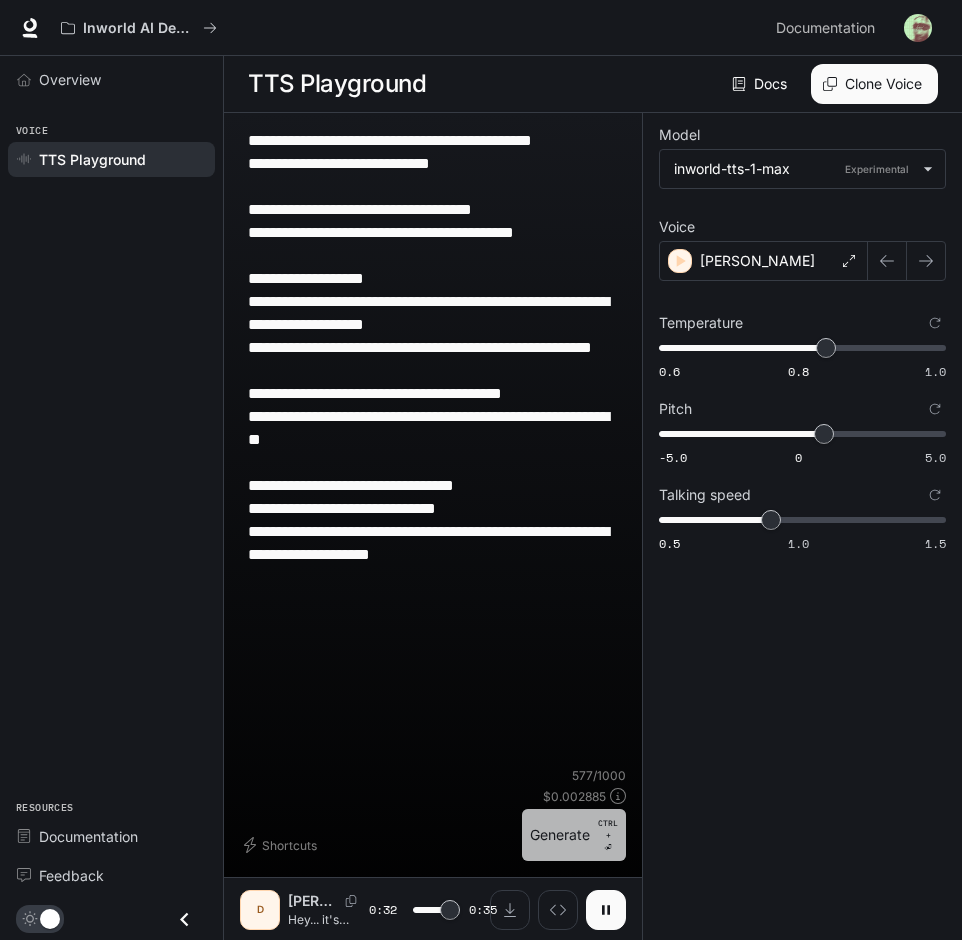 click on "Generate CTRL +  ⏎" at bounding box center (574, 835) 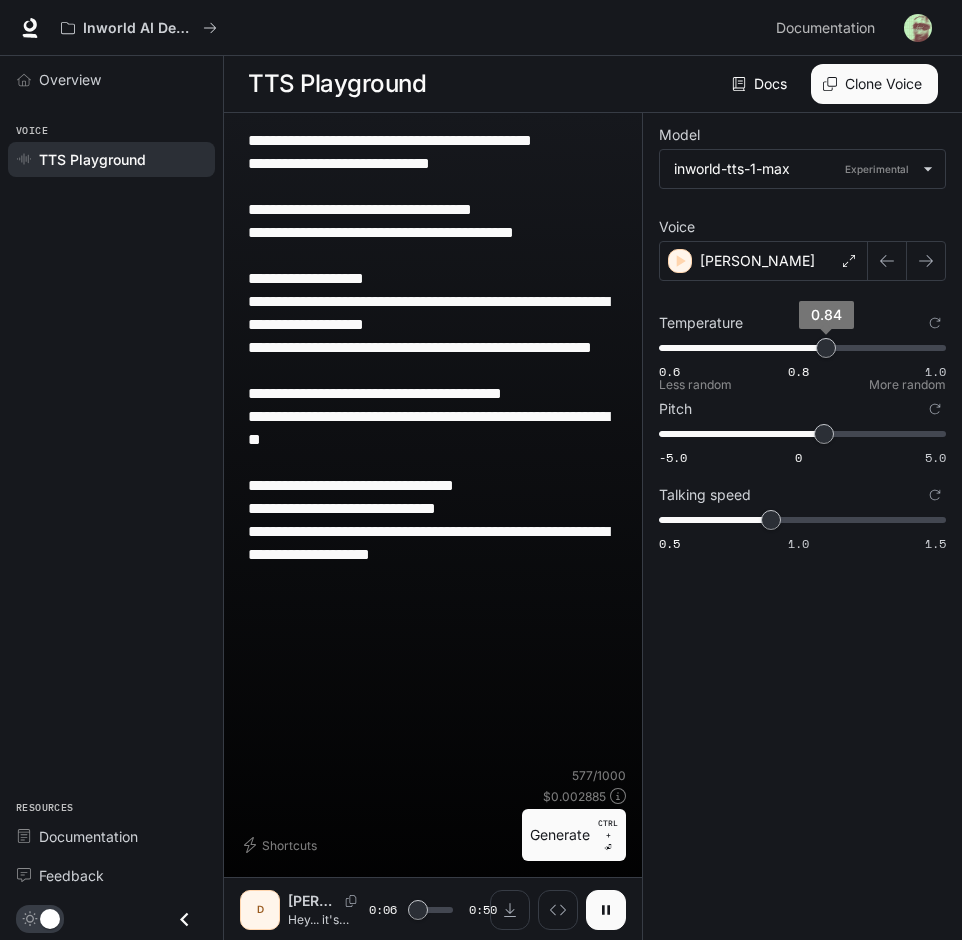 type on "***" 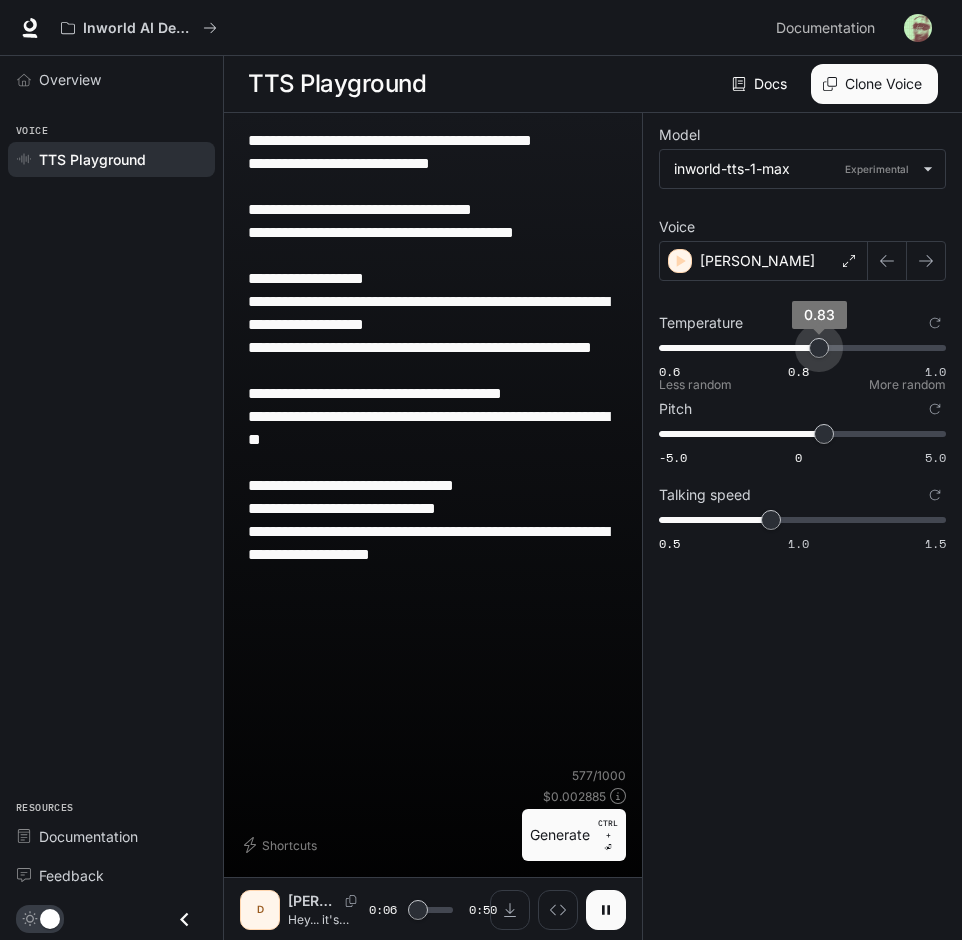 type on "***" 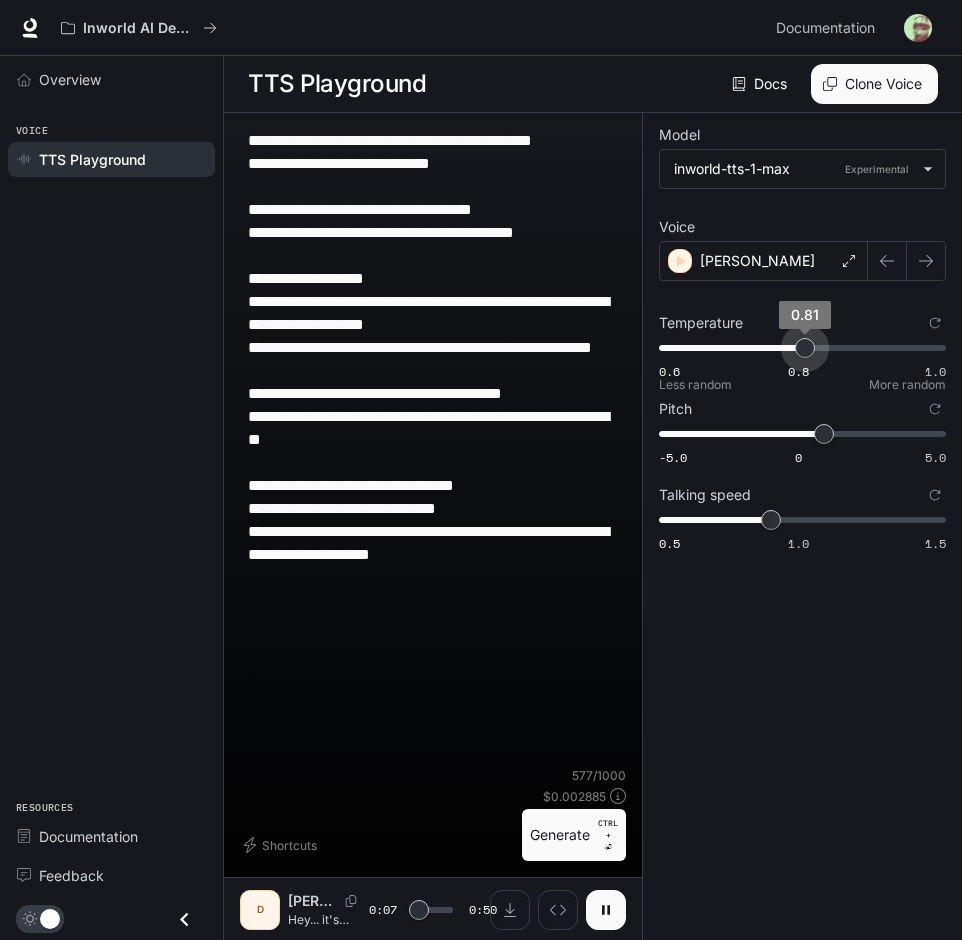 type on "***" 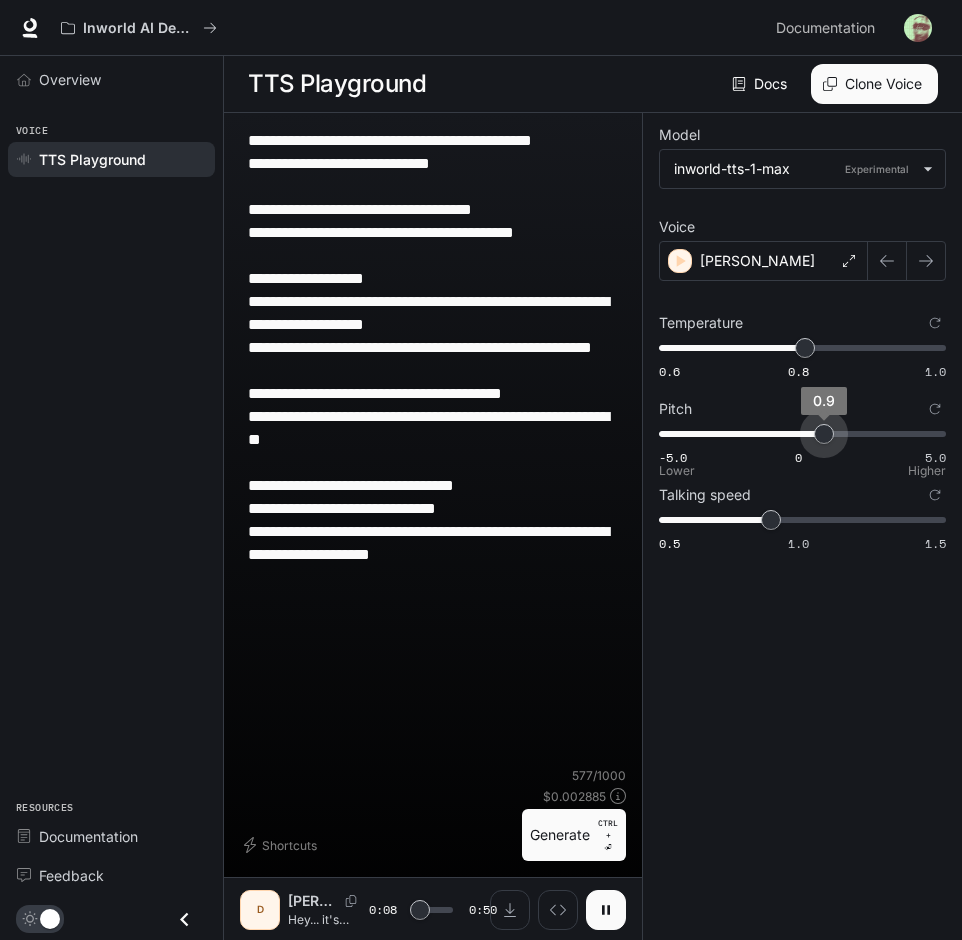 type on "***" 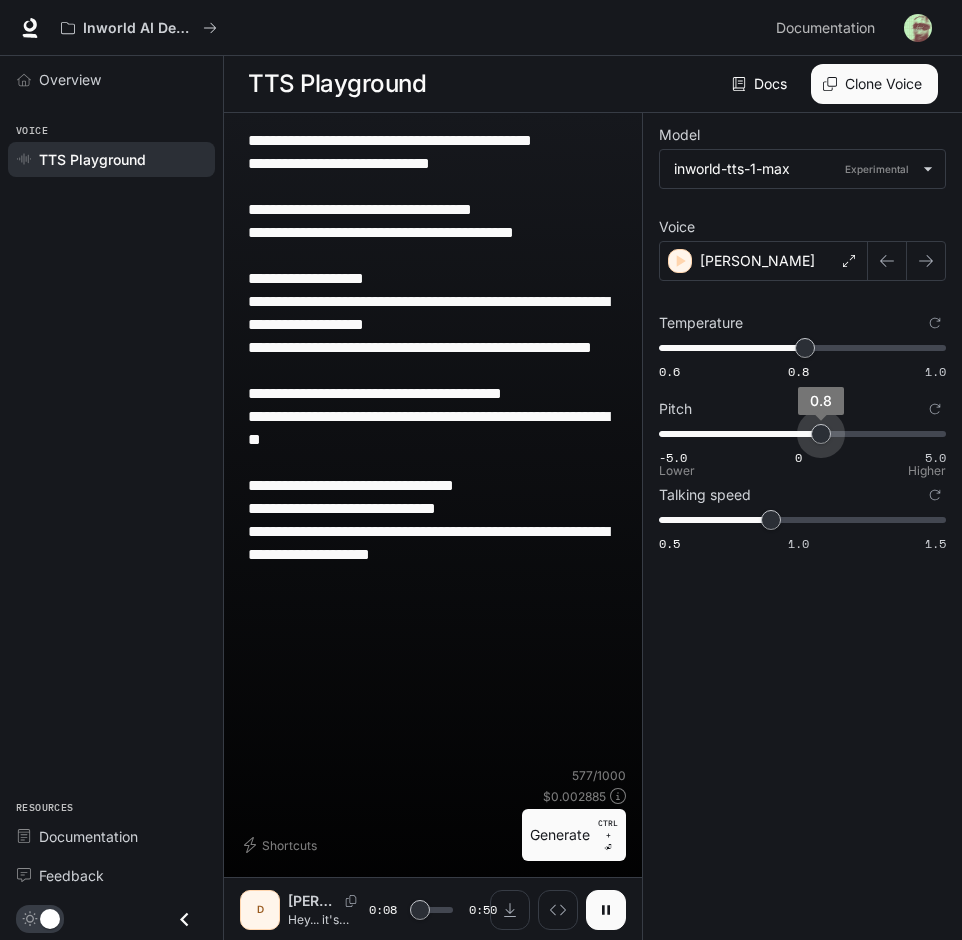 type on "***" 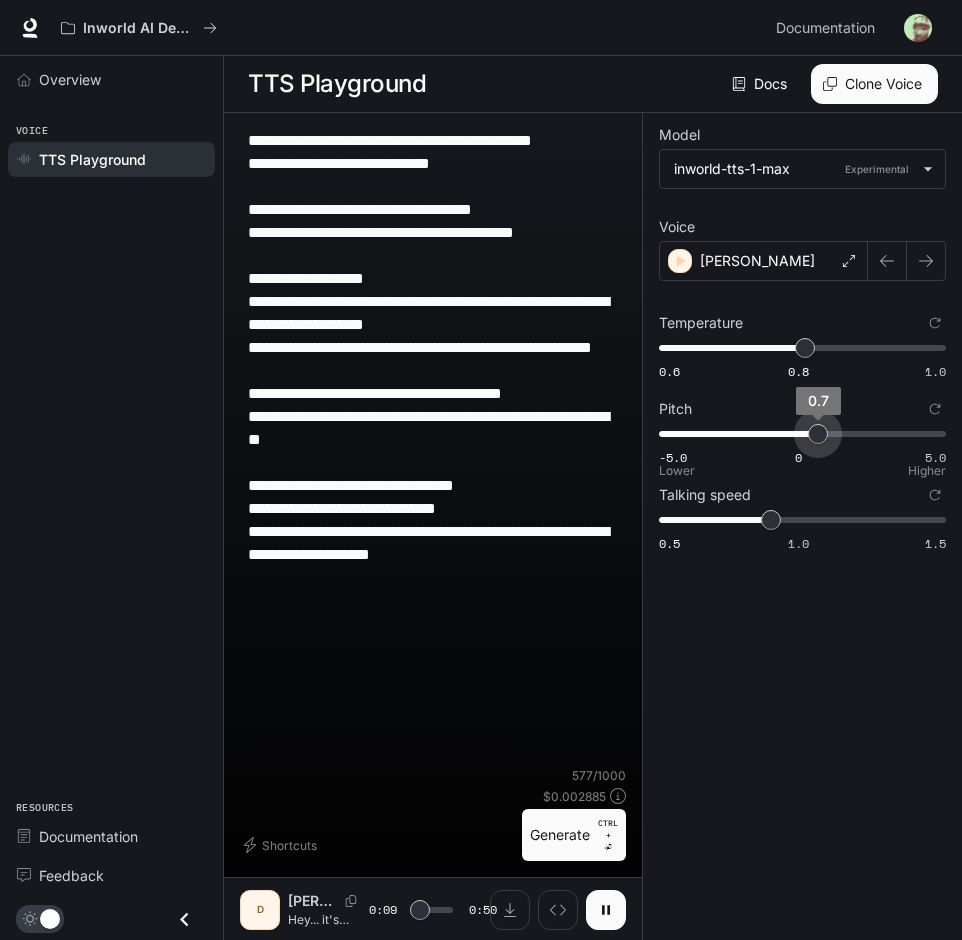 type on "***" 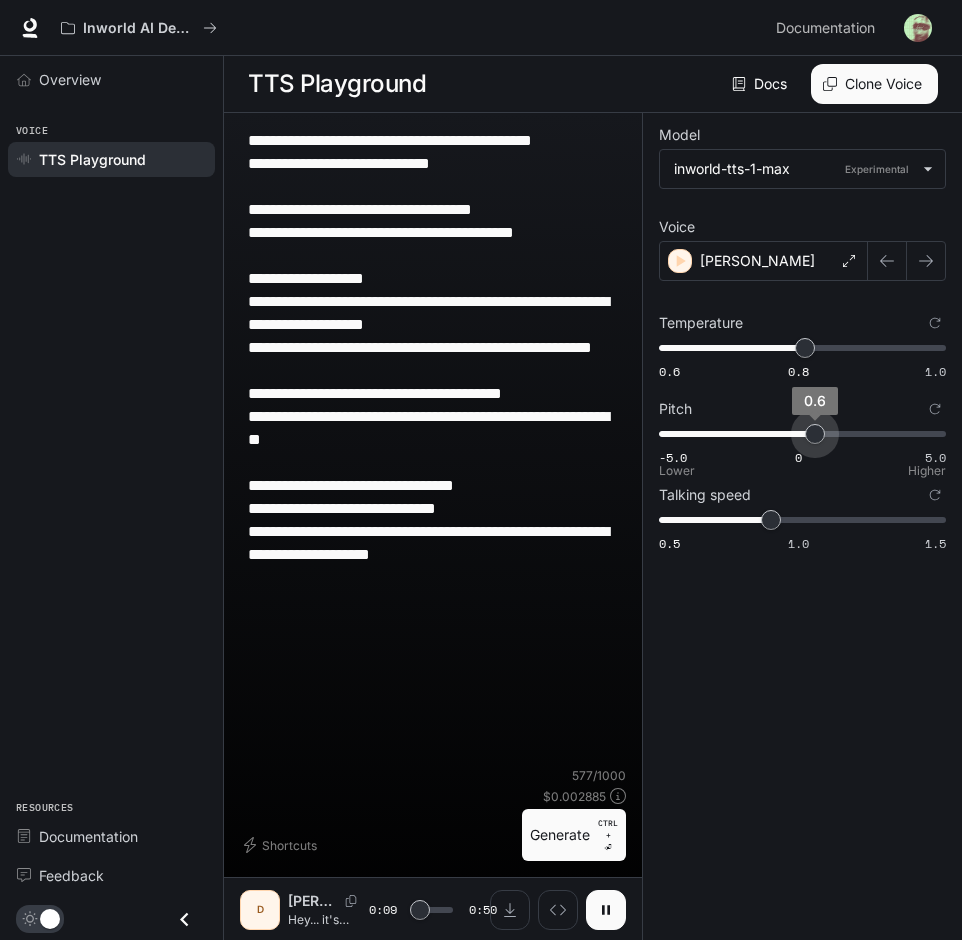 type on "***" 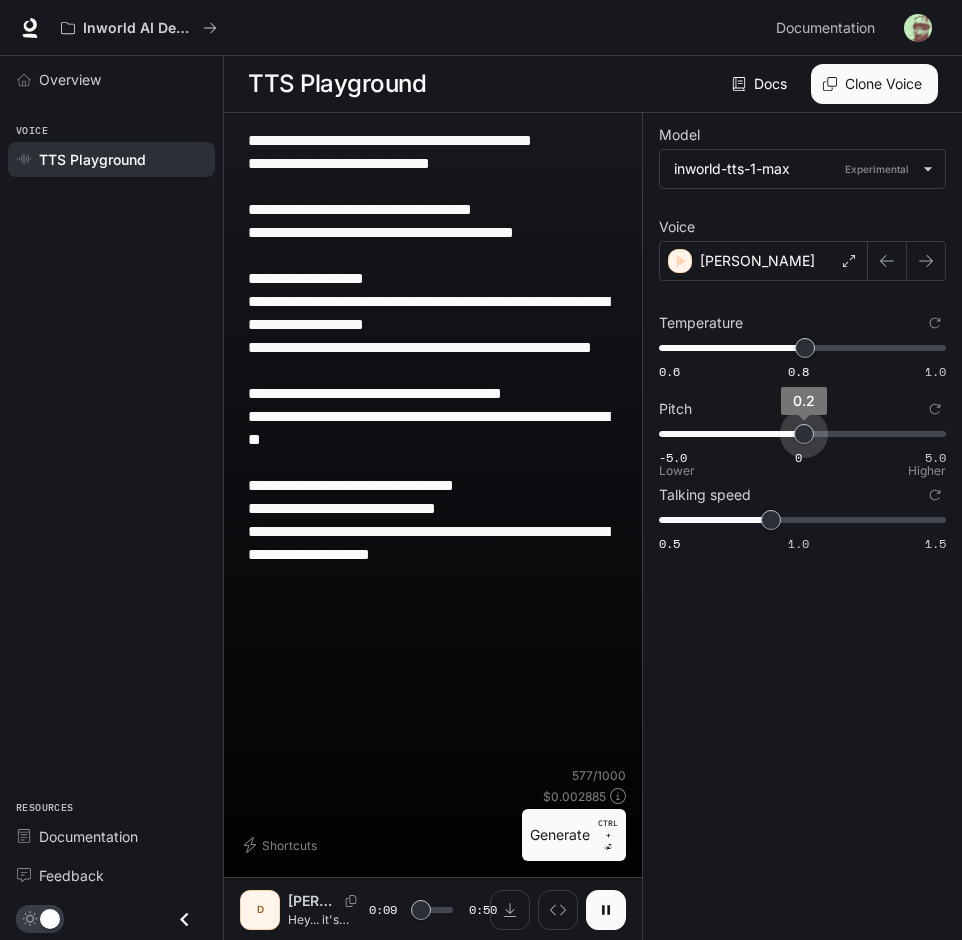 drag, startPoint x: 824, startPoint y: 434, endPoint x: 804, endPoint y: 438, distance: 20.396078 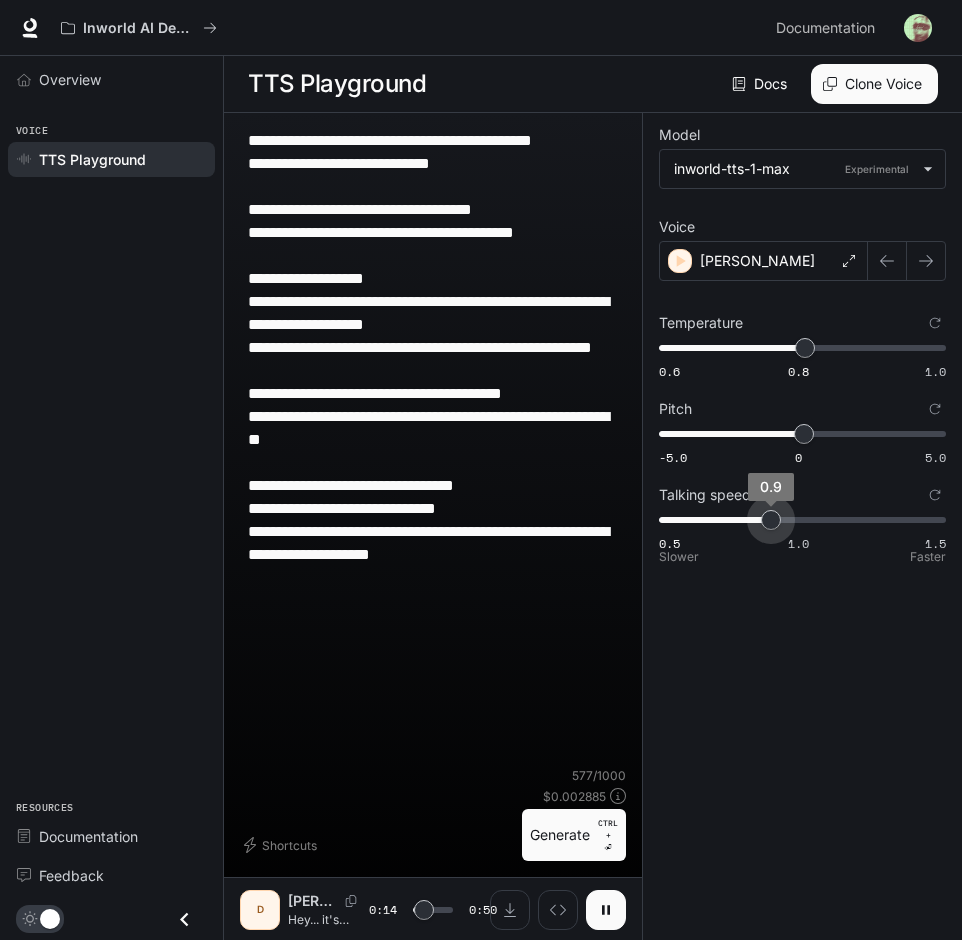 type on "****" 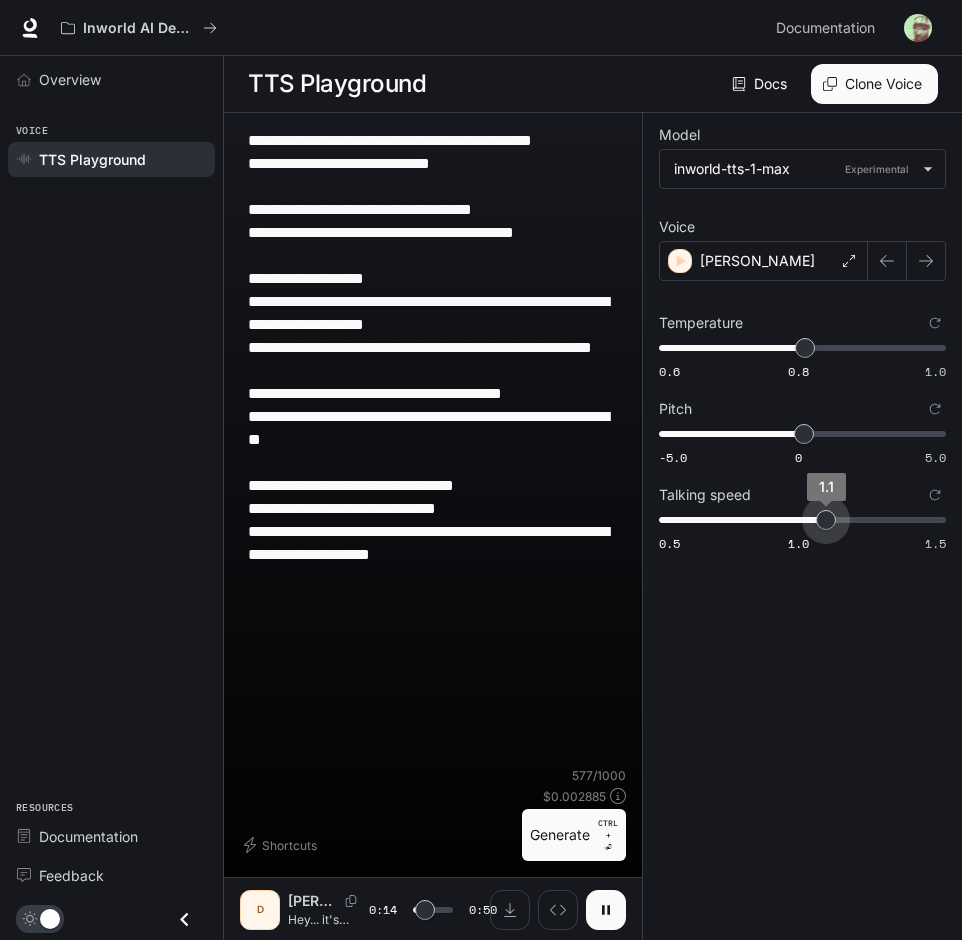 type on "****" 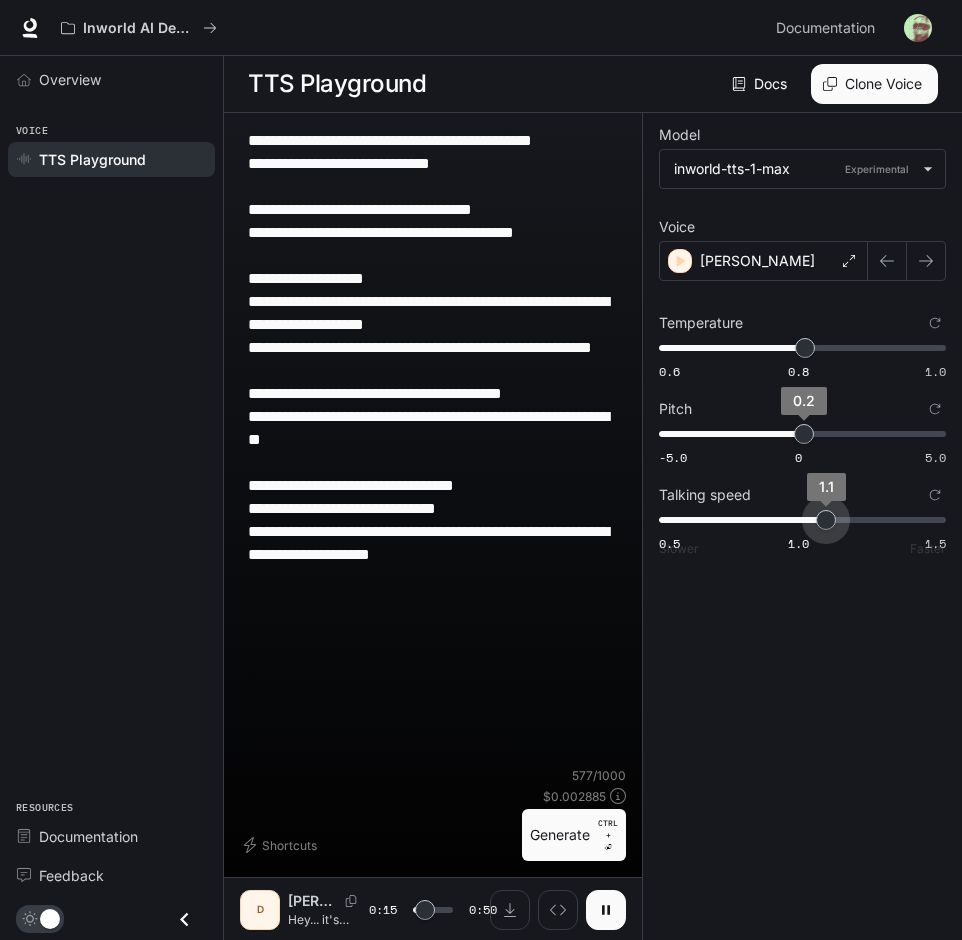 type on "****" 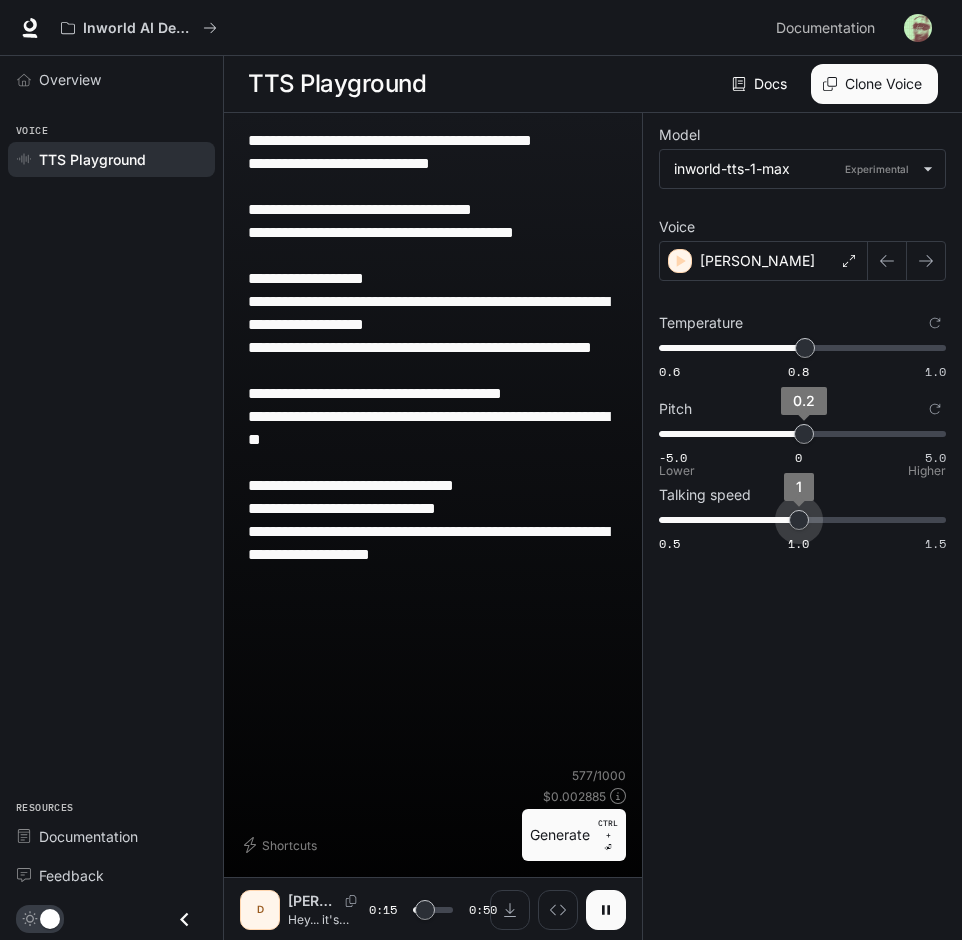 drag, startPoint x: 768, startPoint y: 522, endPoint x: 800, endPoint y: 450, distance: 78.79086 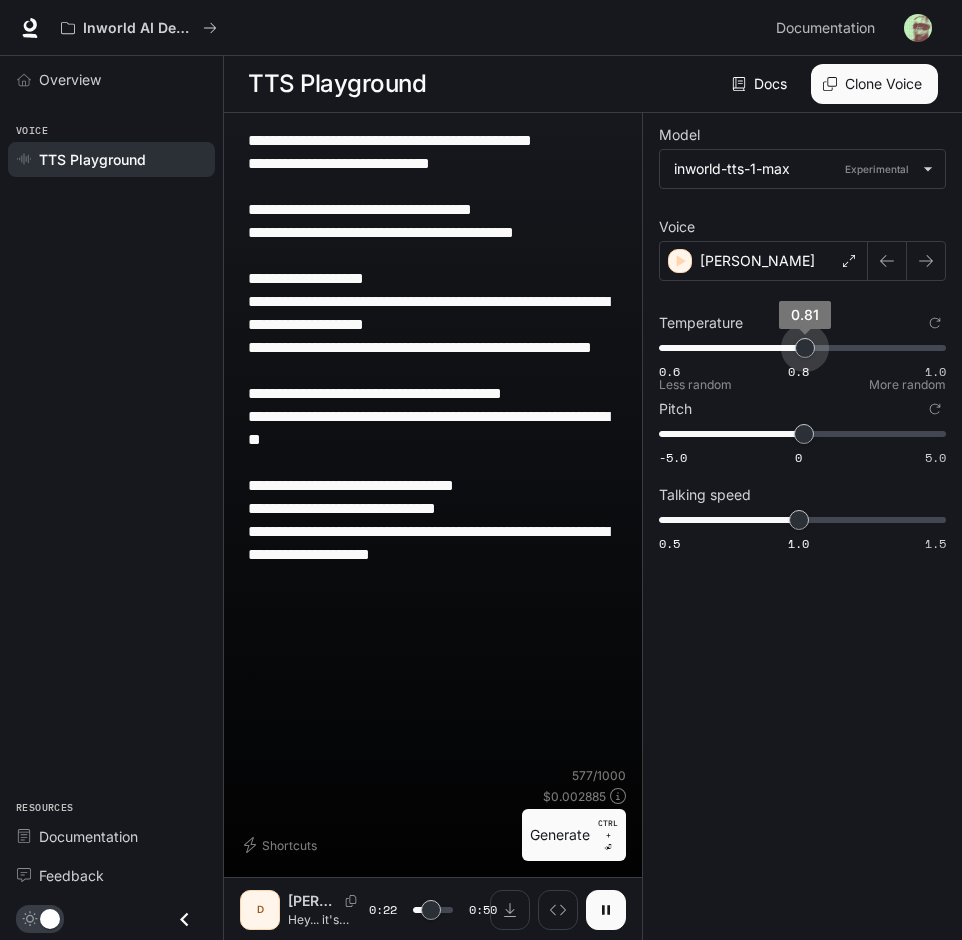 type on "****" 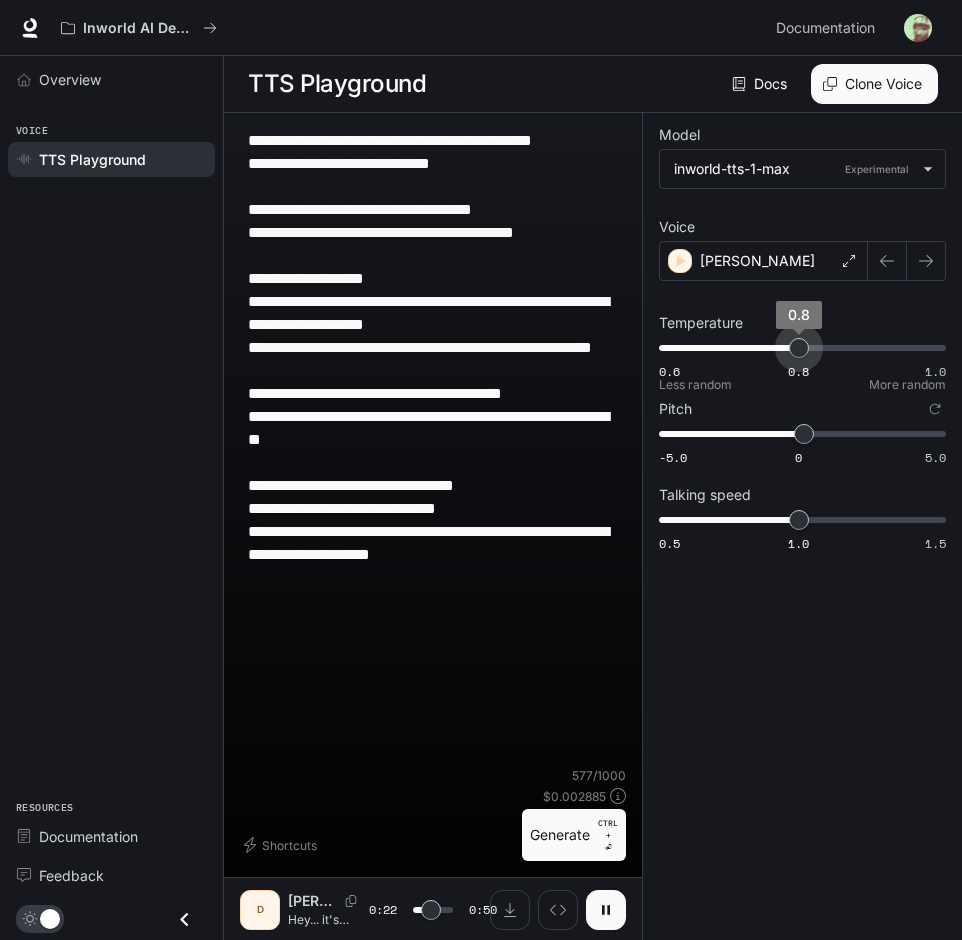 click on "0.8" at bounding box center [799, 348] 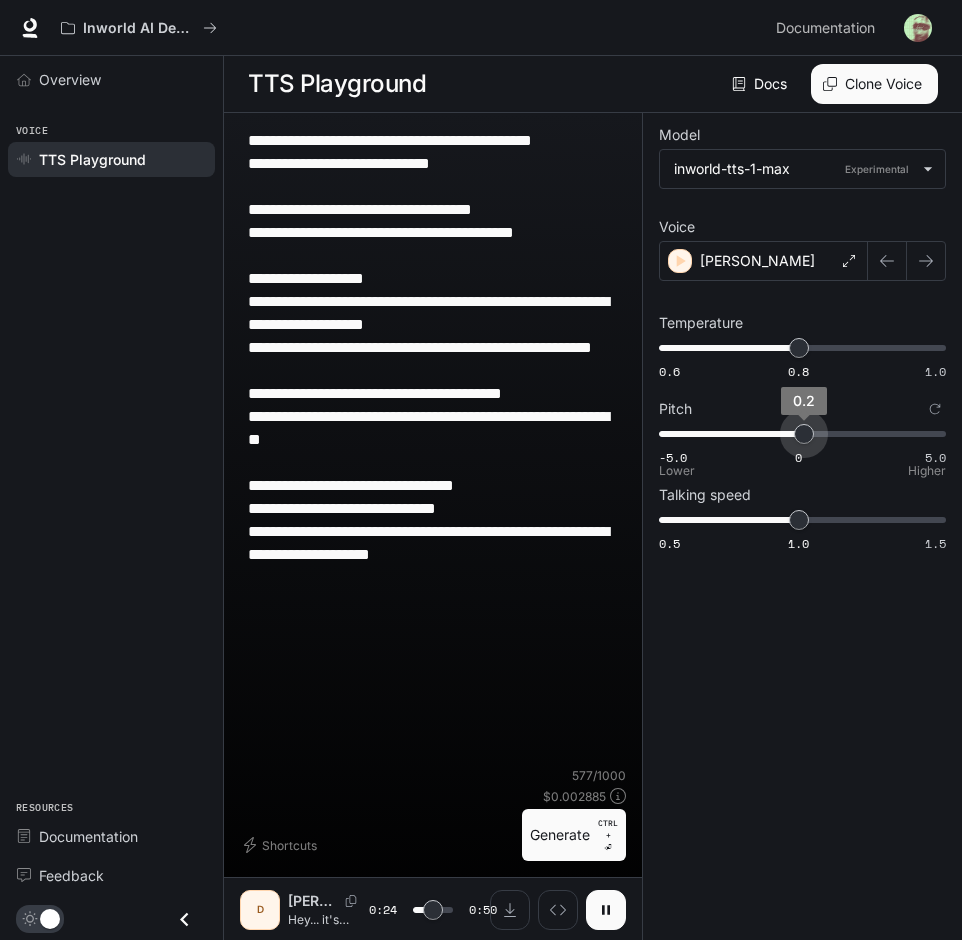 type on "****" 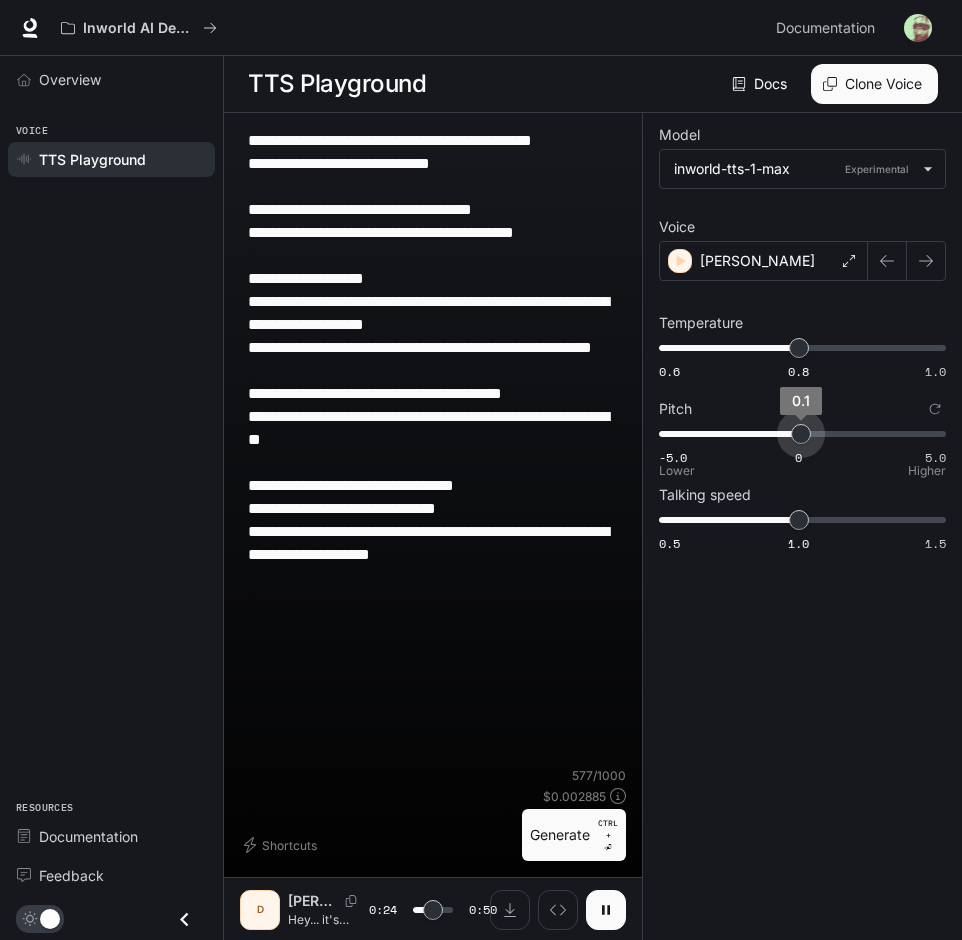 type on "****" 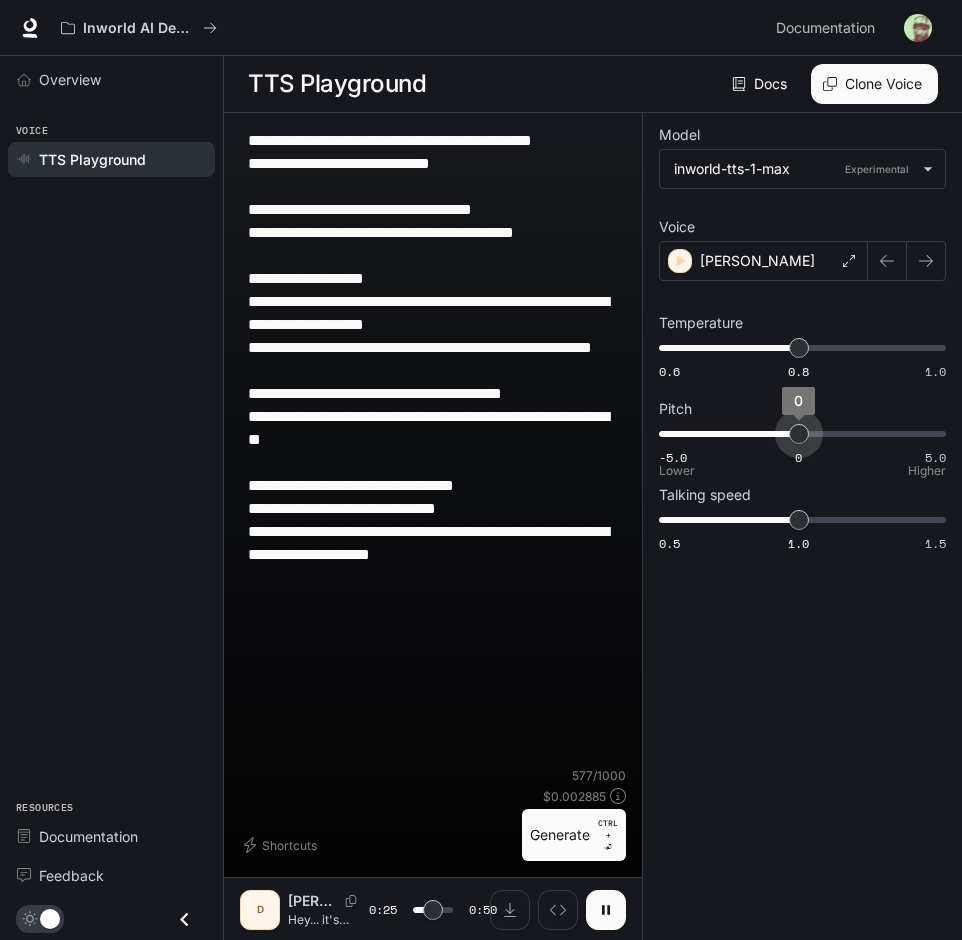 click on "0" at bounding box center [799, 434] 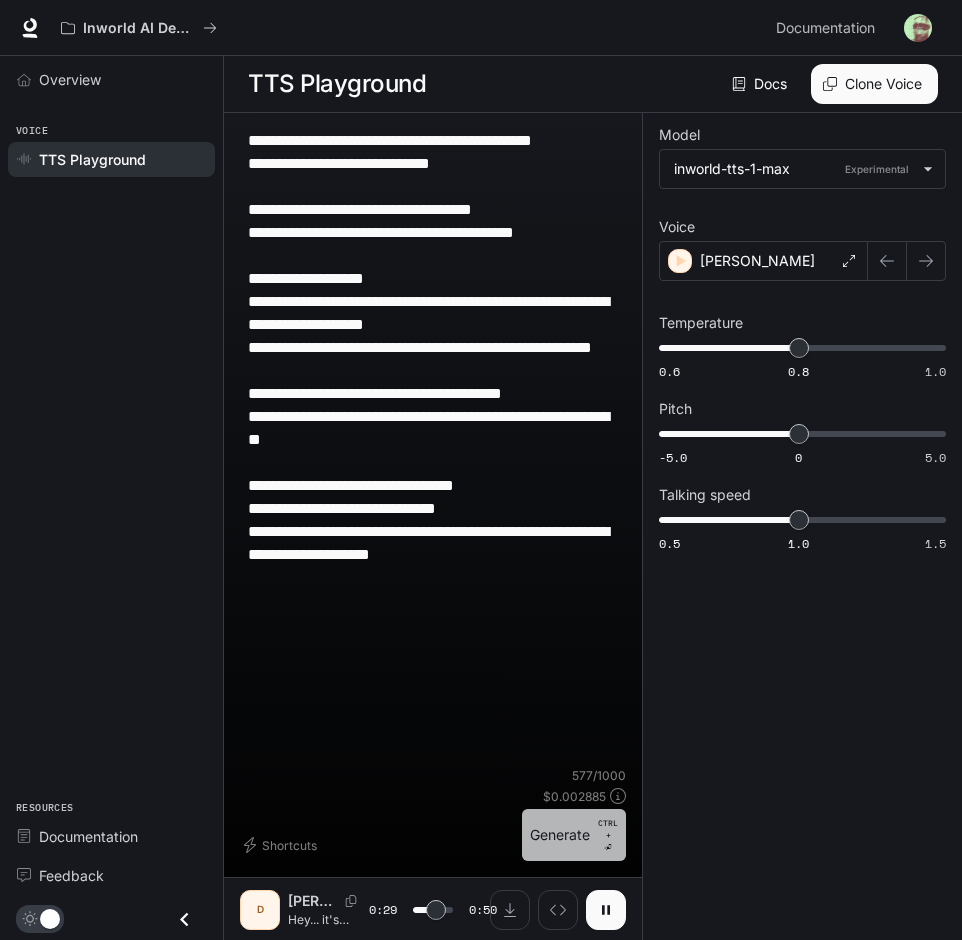 click on "Generate CTRL +  ⏎" at bounding box center (574, 835) 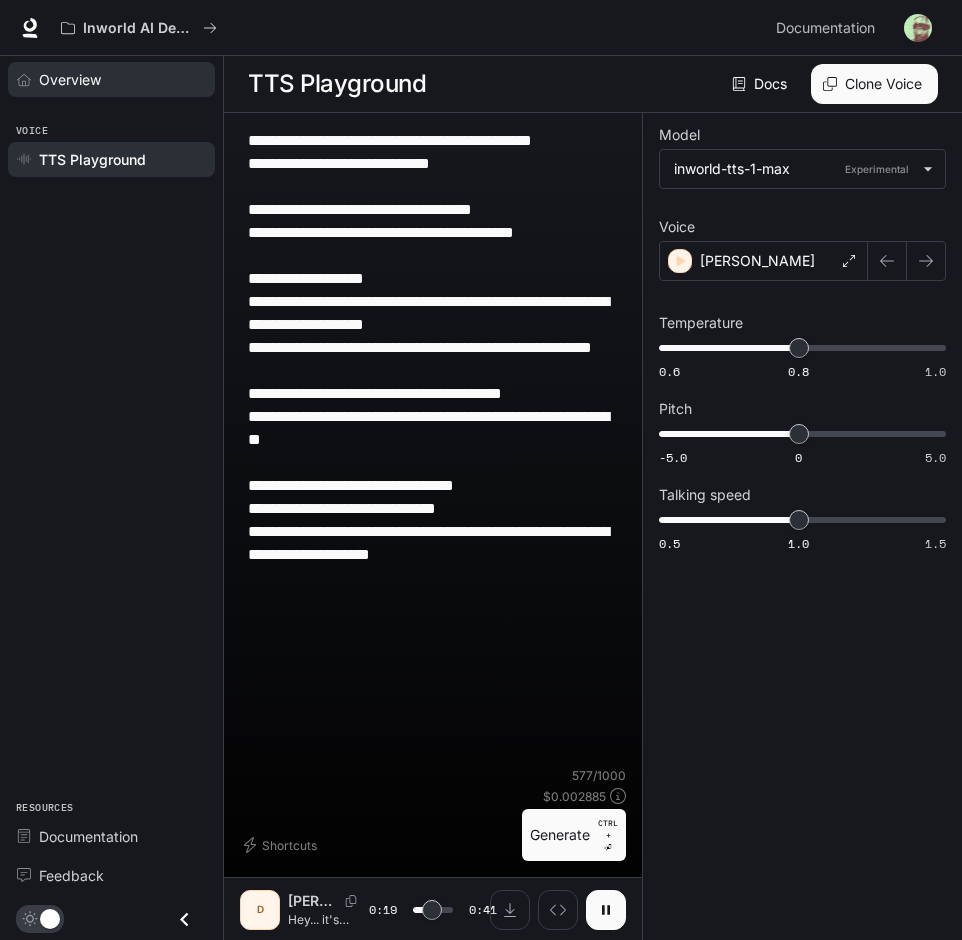 type on "****" 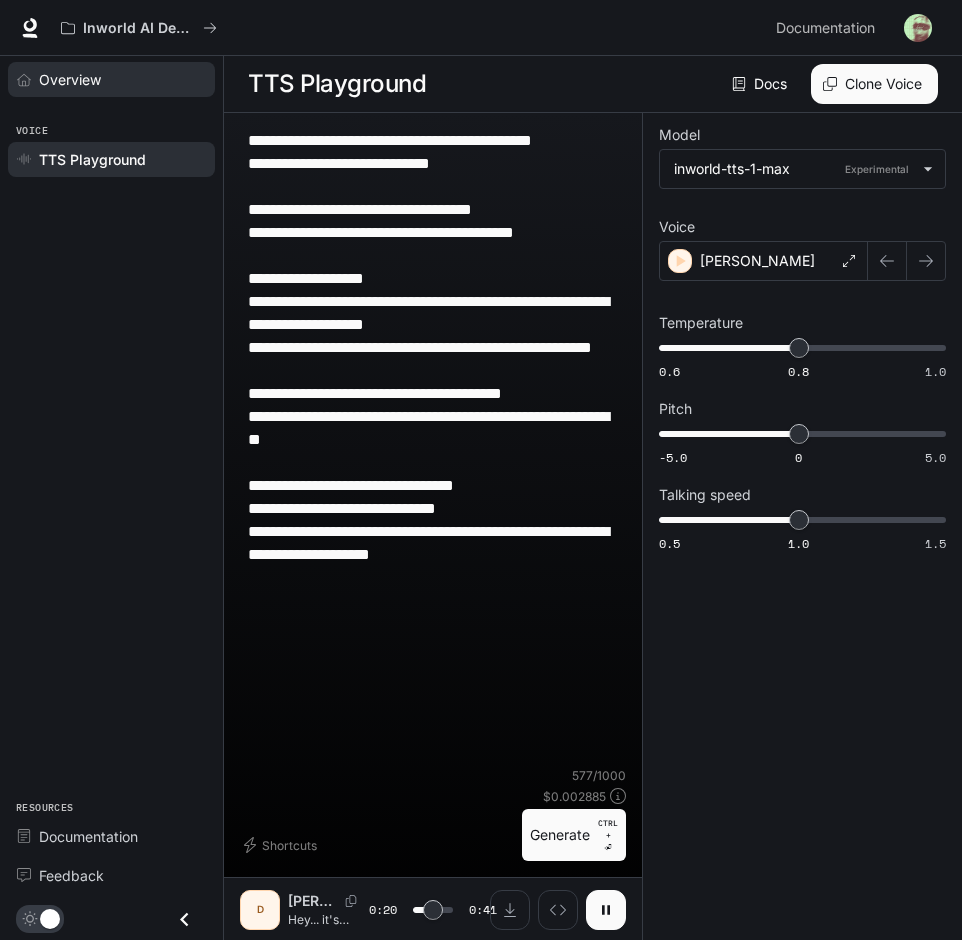 click on "Overview" at bounding box center (122, 79) 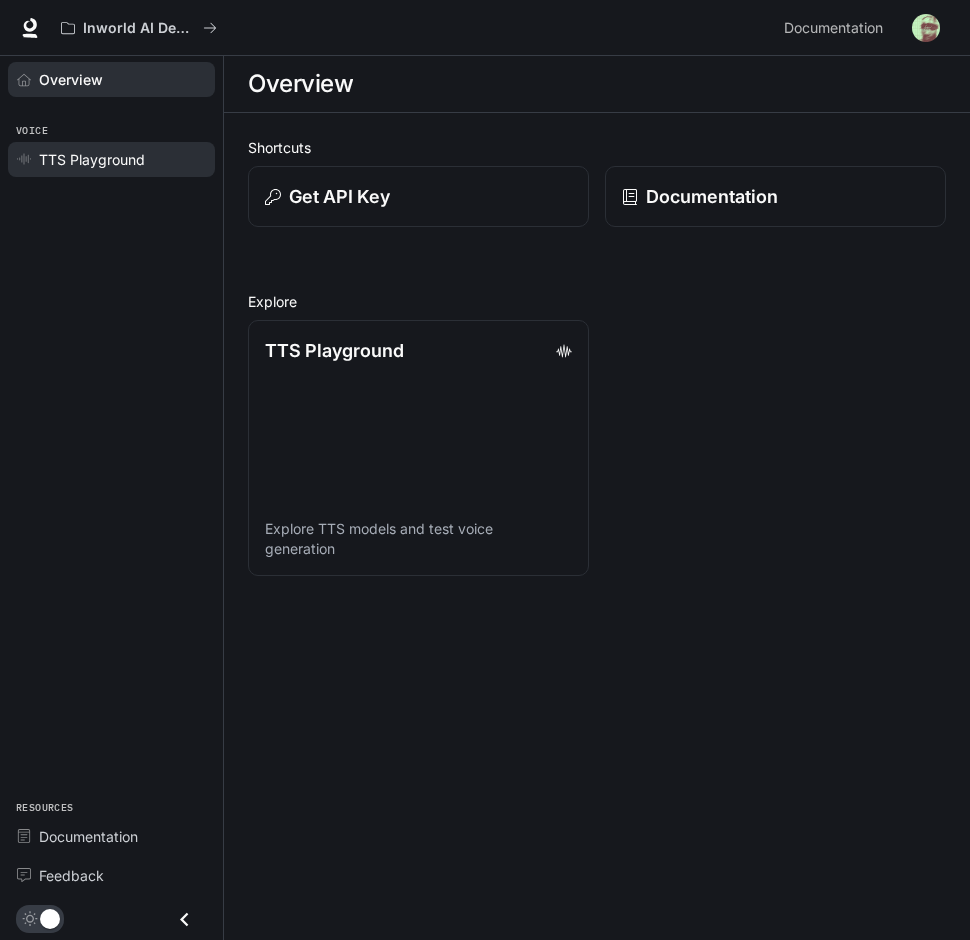 click on "TTS Playground" at bounding box center [92, 159] 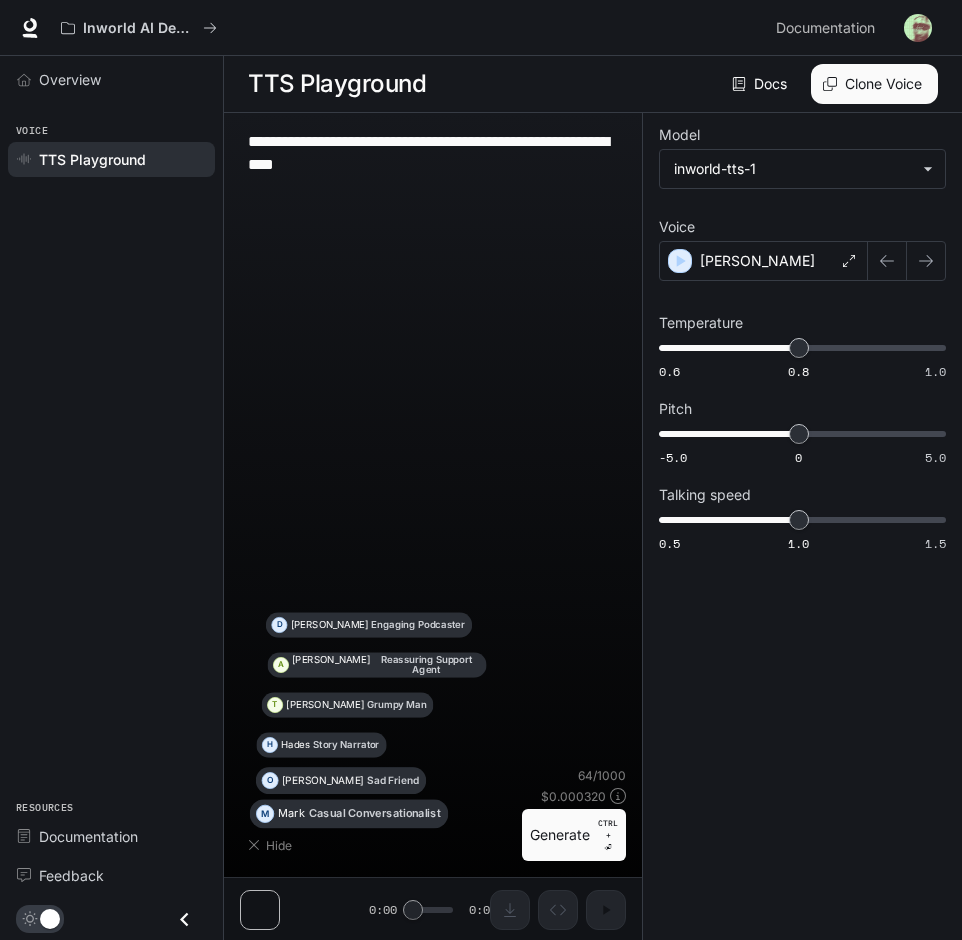 type on "**********" 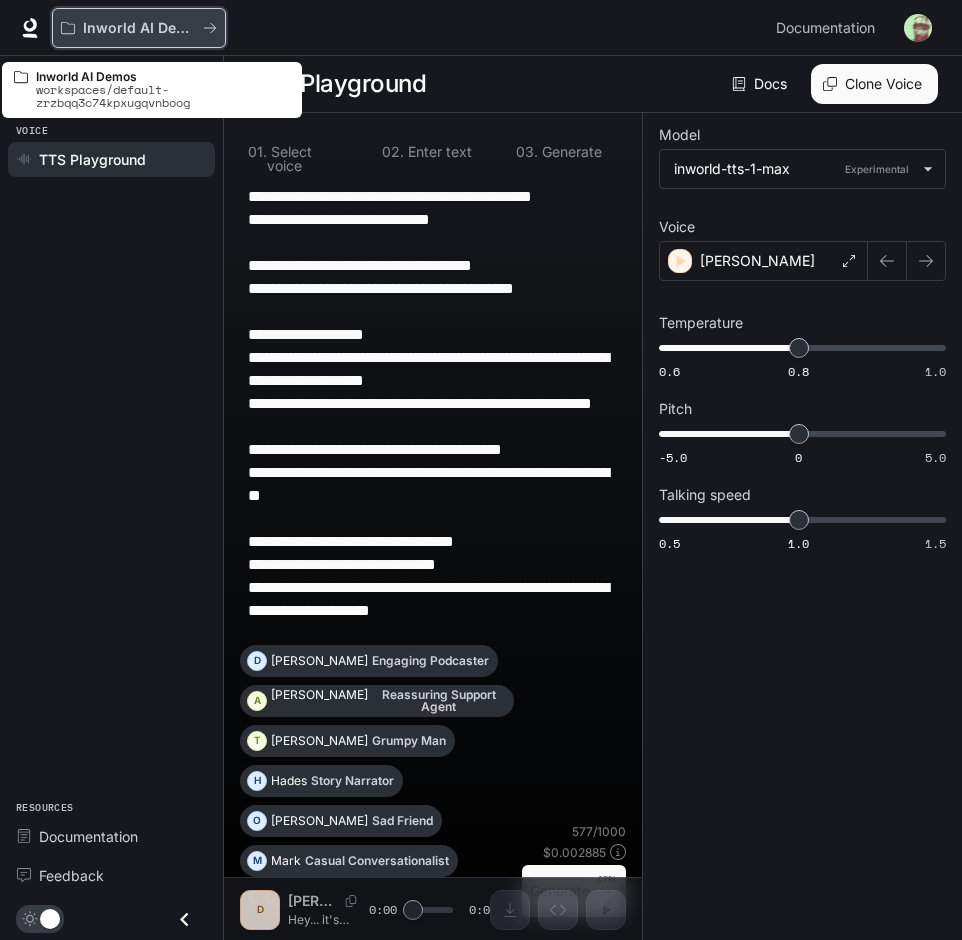 click on "Inworld AI Demos" at bounding box center [139, 28] 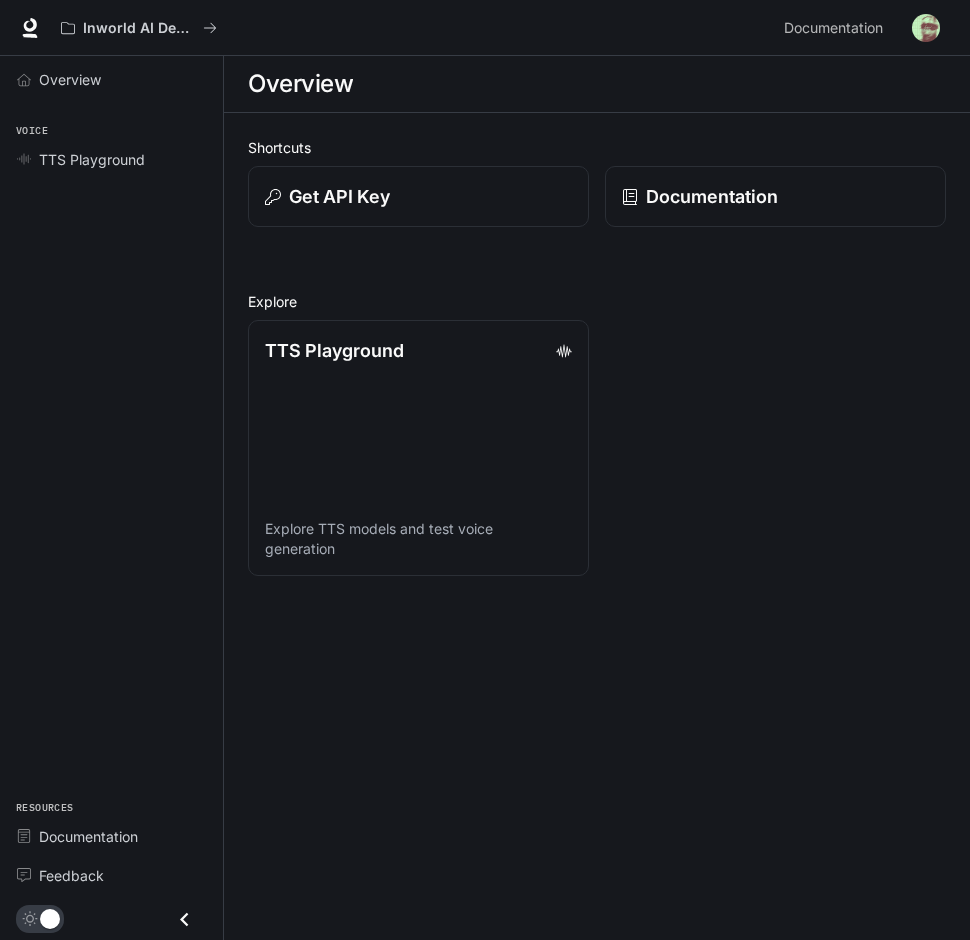 scroll, scrollTop: 0, scrollLeft: 0, axis: both 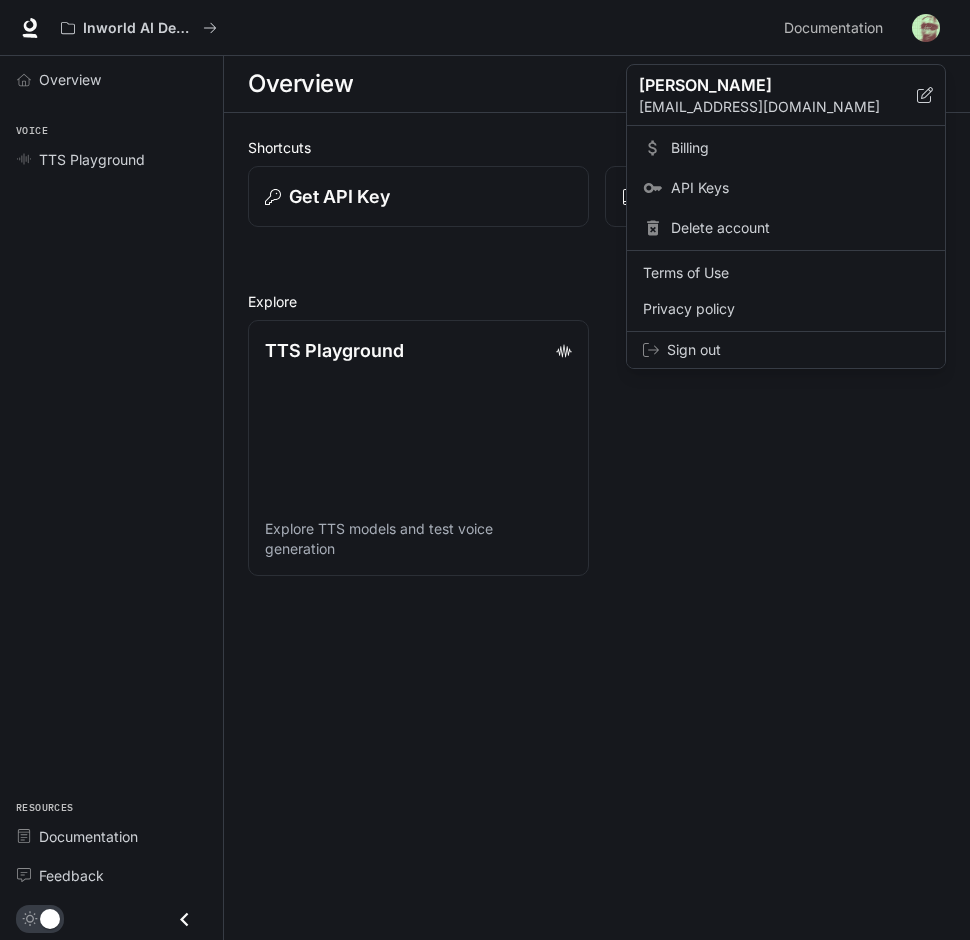 click on "Sign out" at bounding box center [798, 350] 